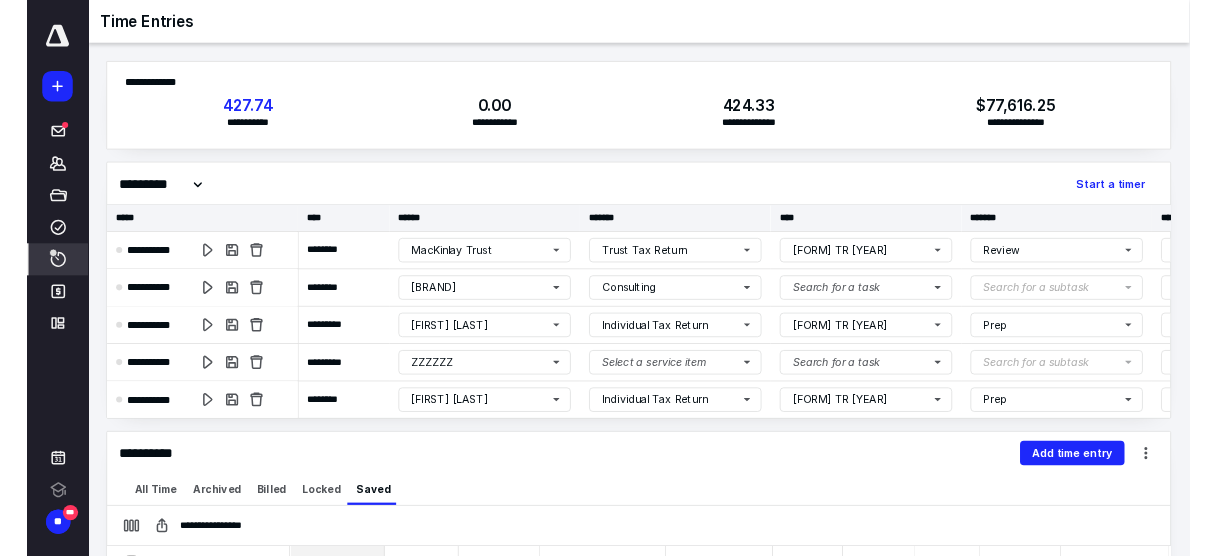scroll, scrollTop: 0, scrollLeft: 0, axis: both 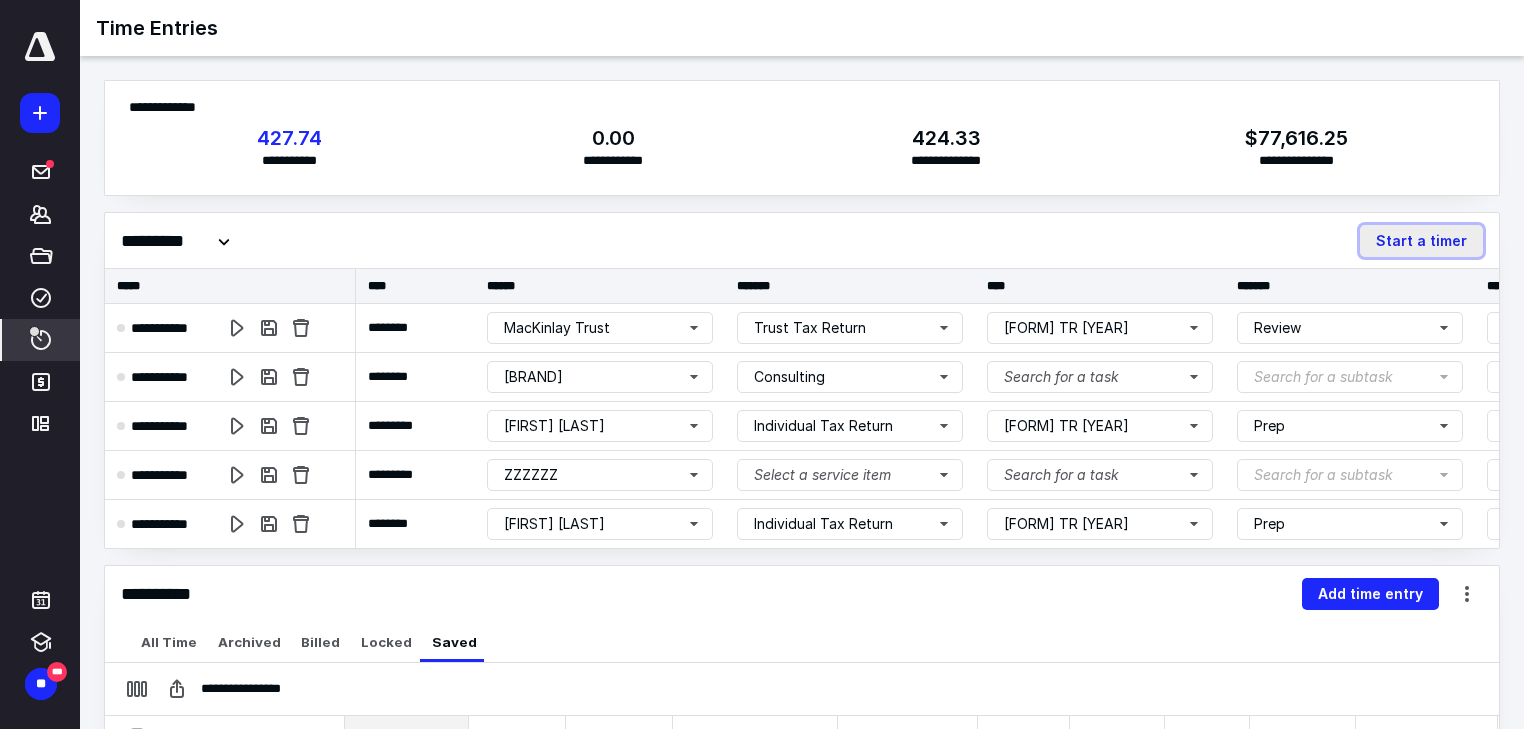 click on "Start a timer" at bounding box center (1421, 241) 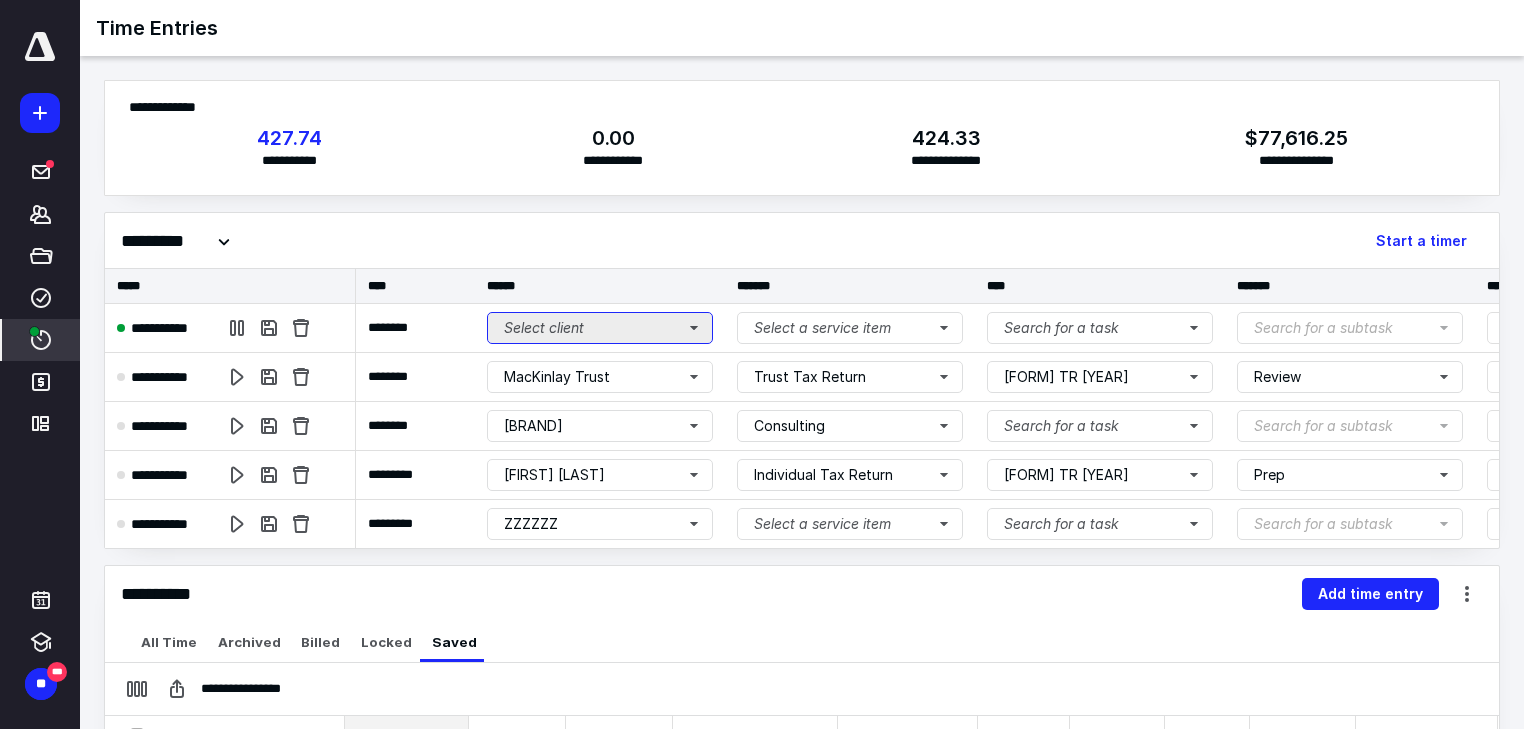 click on "Select client" at bounding box center [600, 328] 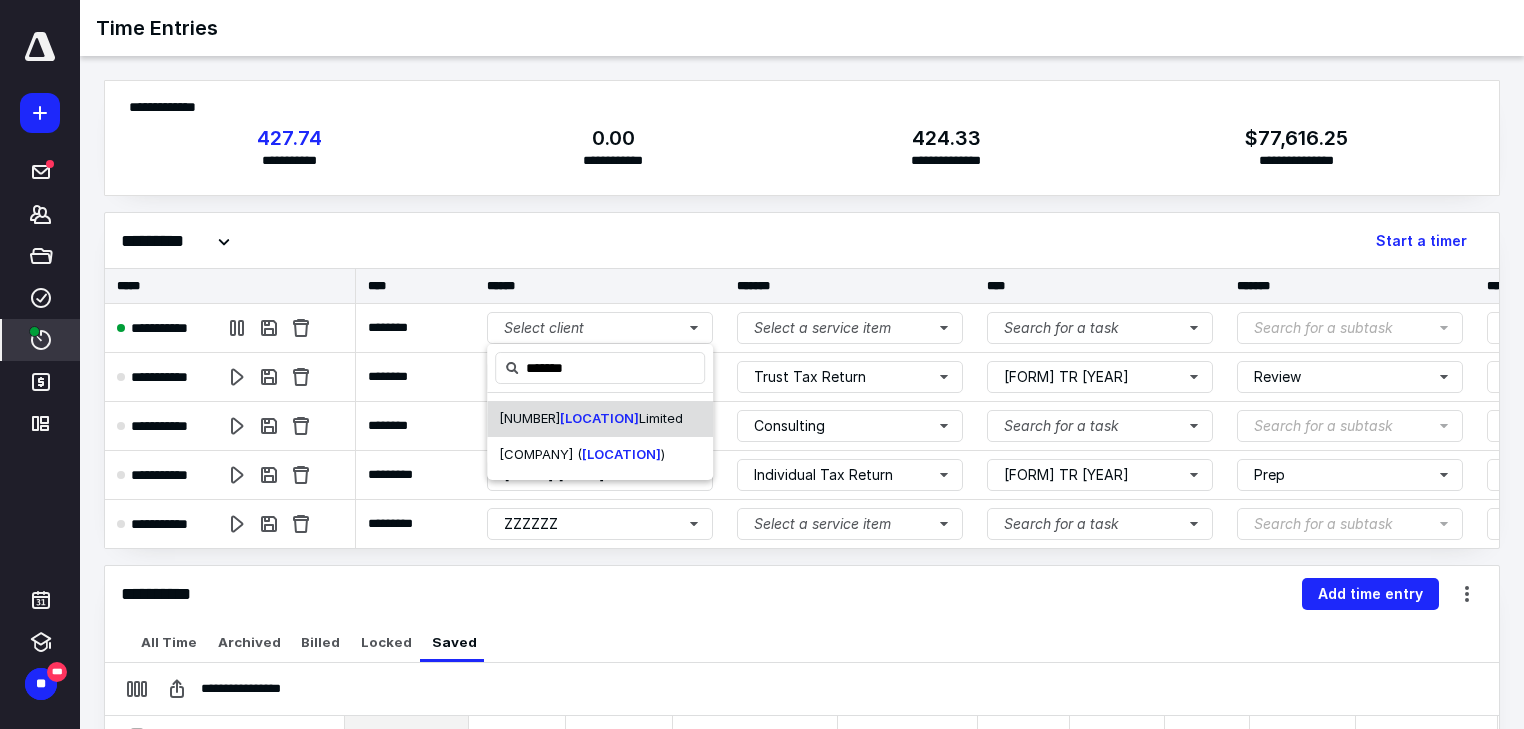 click on "Limited" at bounding box center (661, 418) 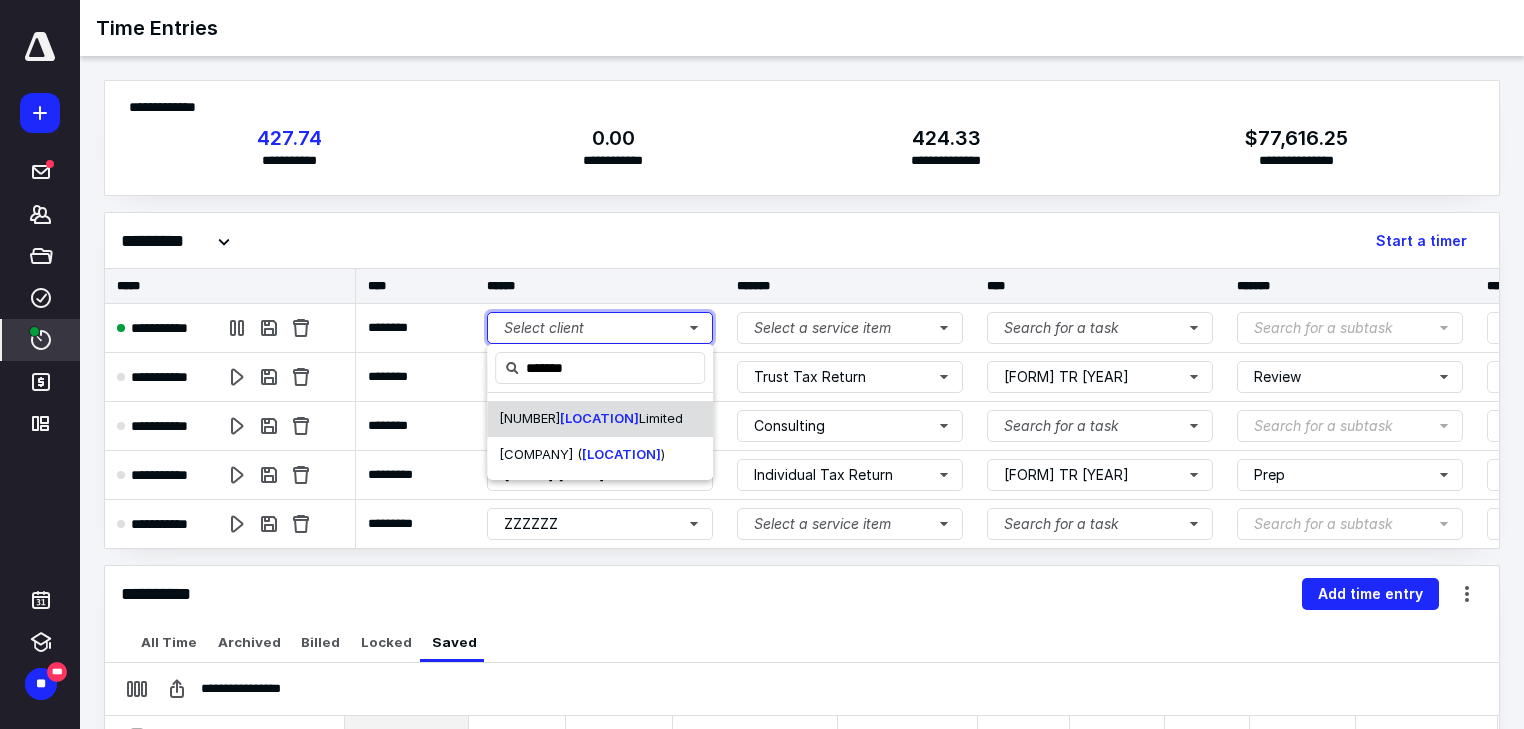 type 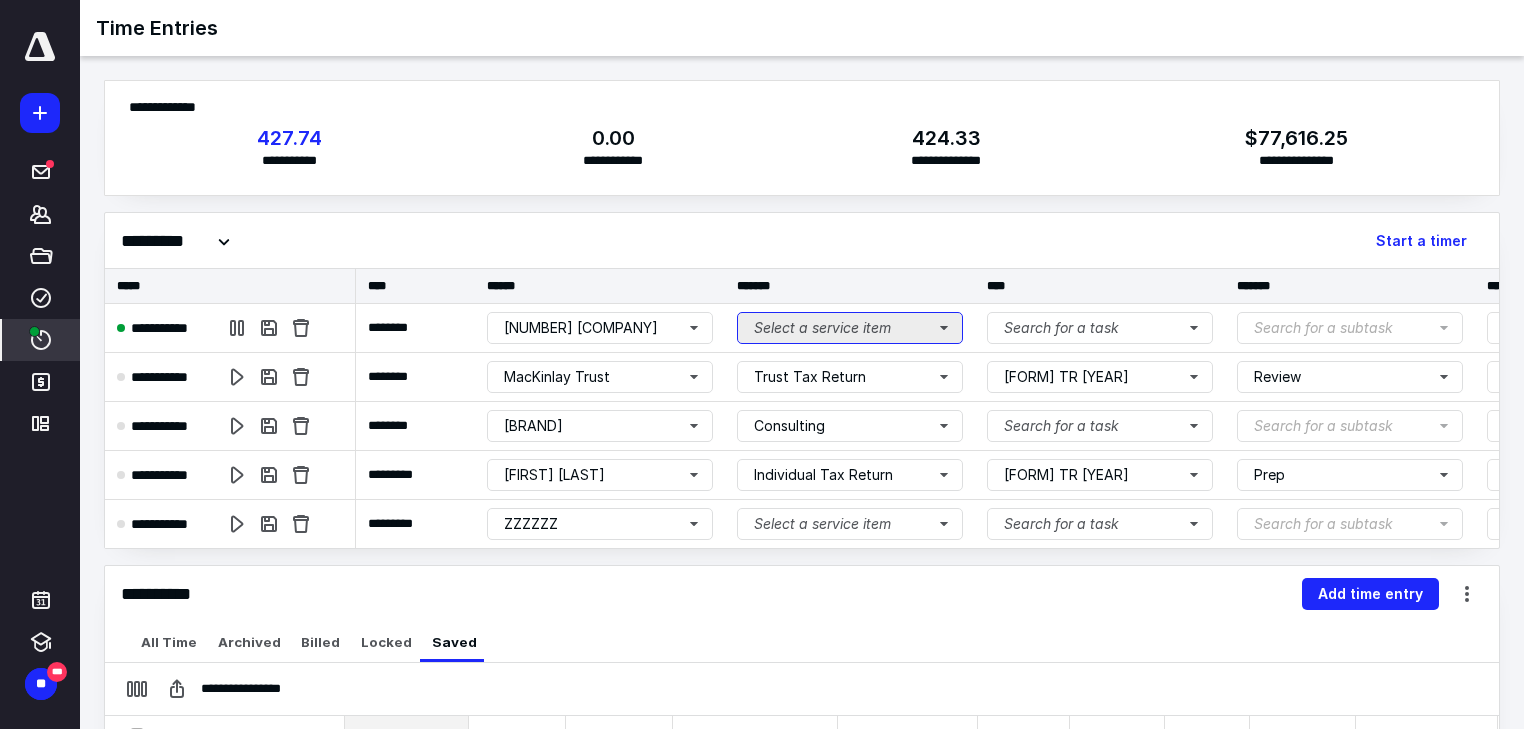 click on "Select a service item" at bounding box center (850, 328) 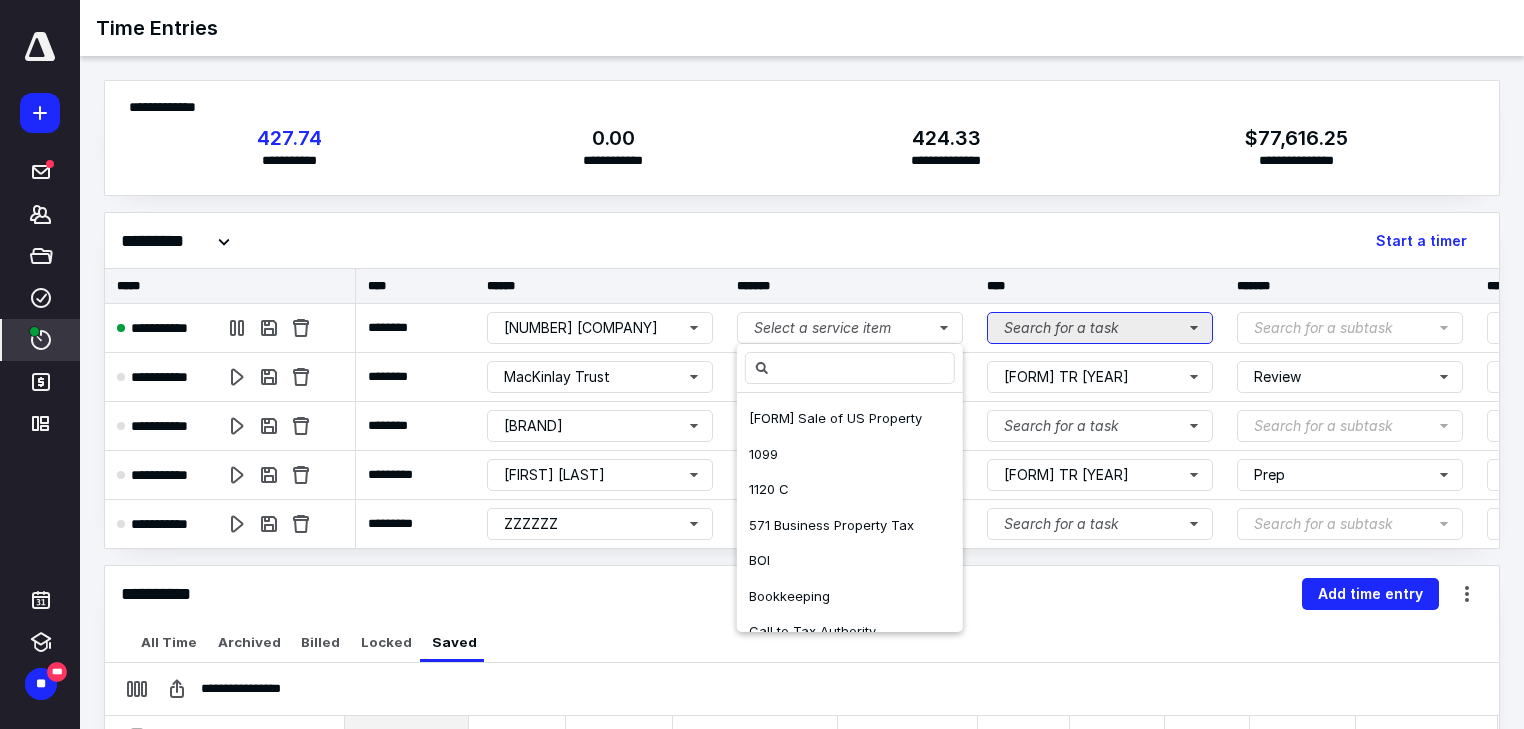 click on "Search for a task" at bounding box center [1100, 328] 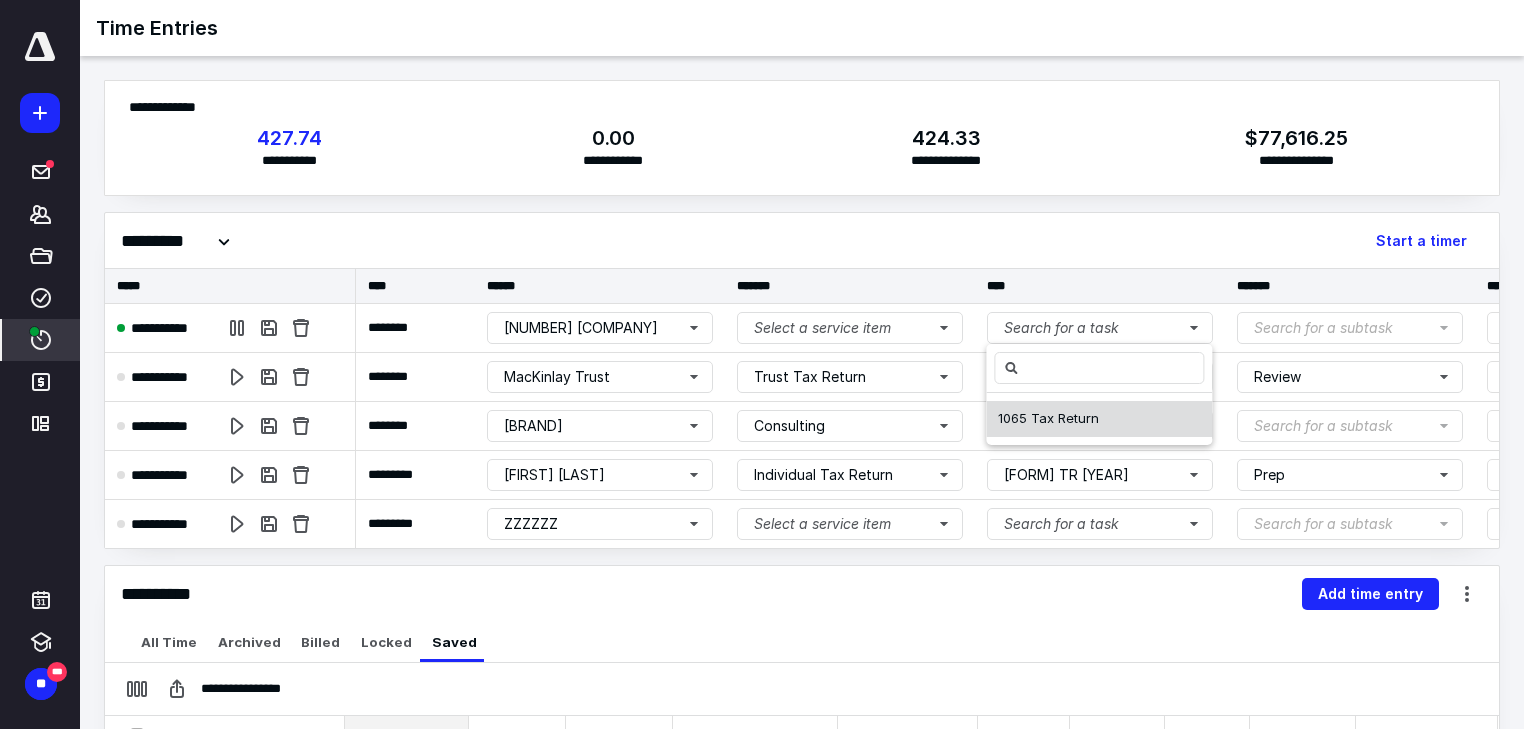 click on "1065 Tax Return" at bounding box center [1048, 418] 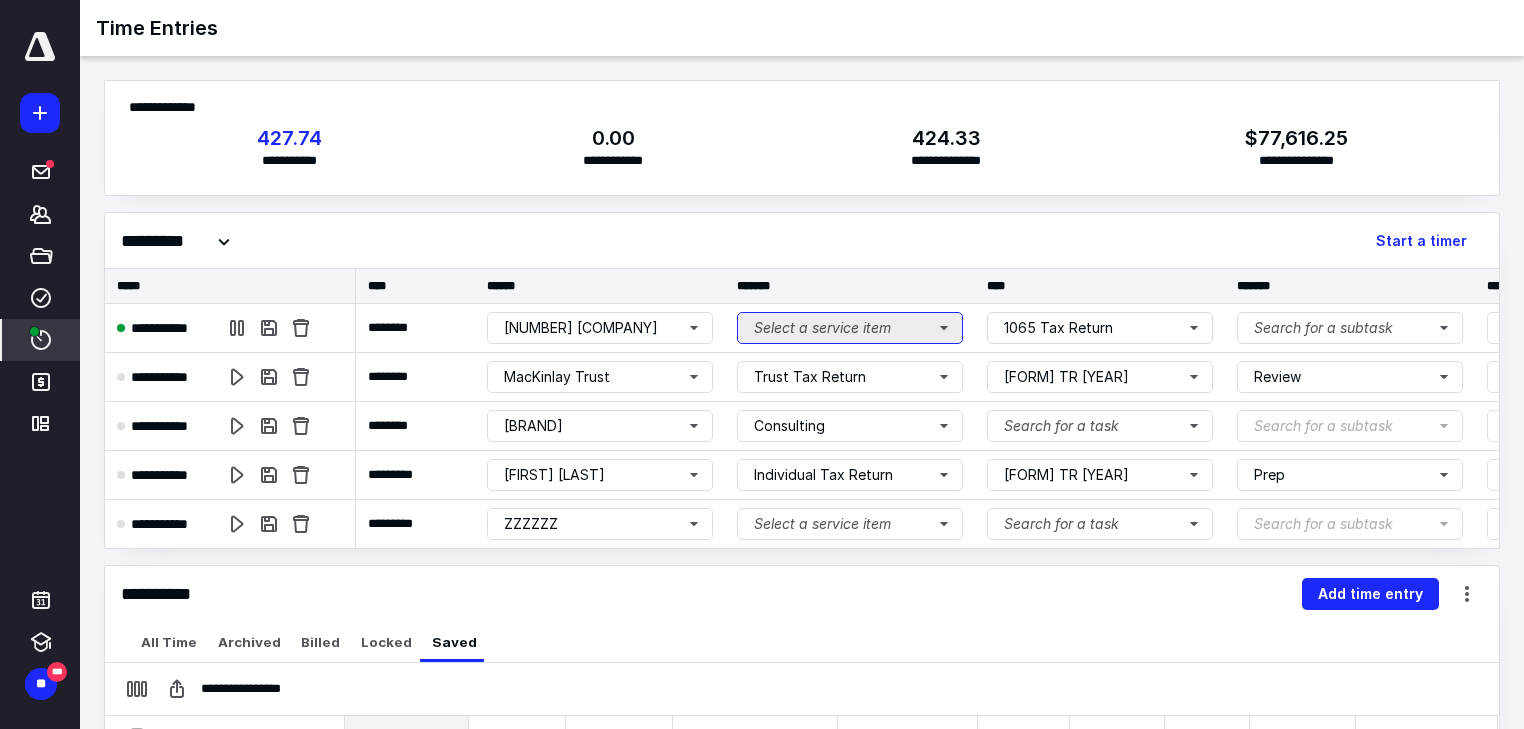 click on "Select a service item" at bounding box center [850, 328] 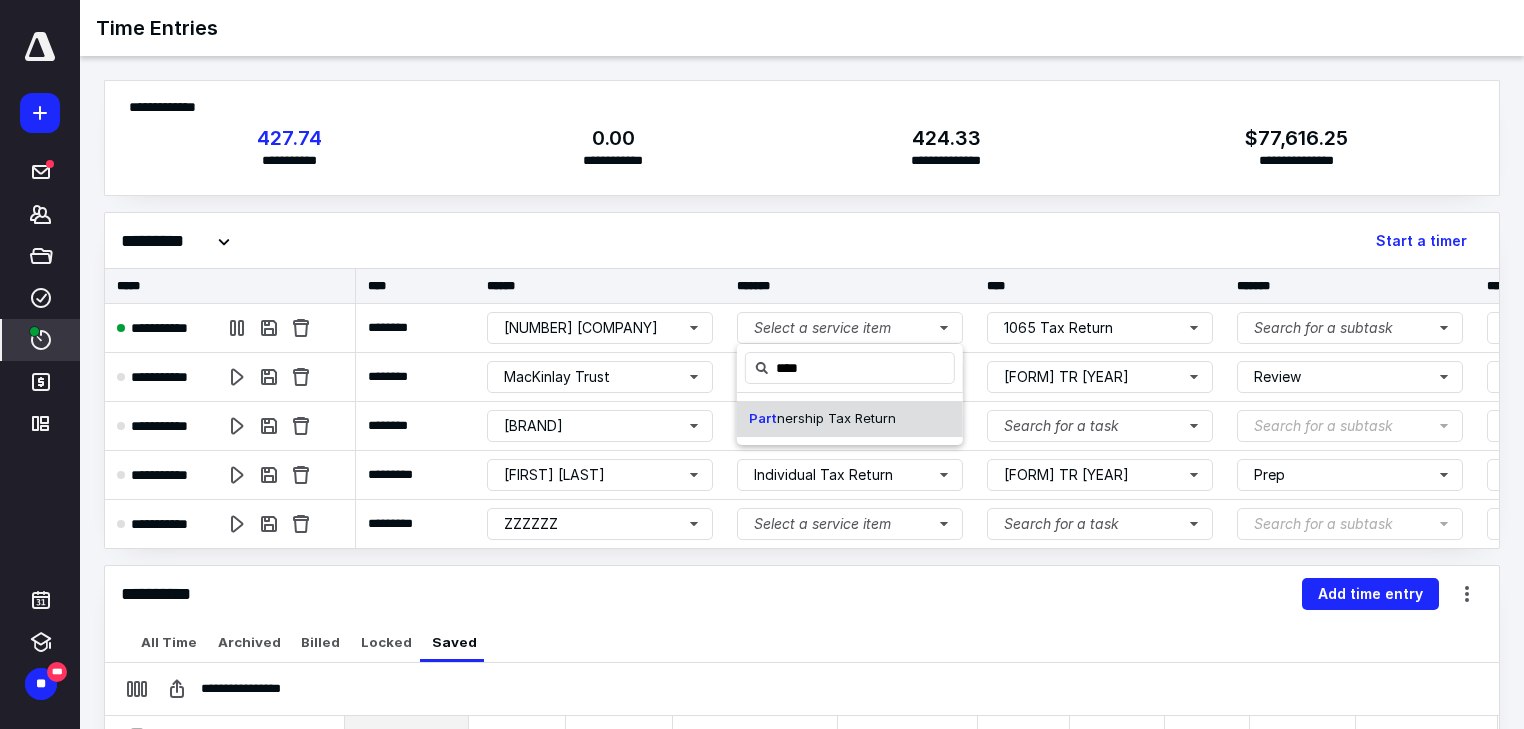 click on "Part nership Tax Return" at bounding box center (850, 419) 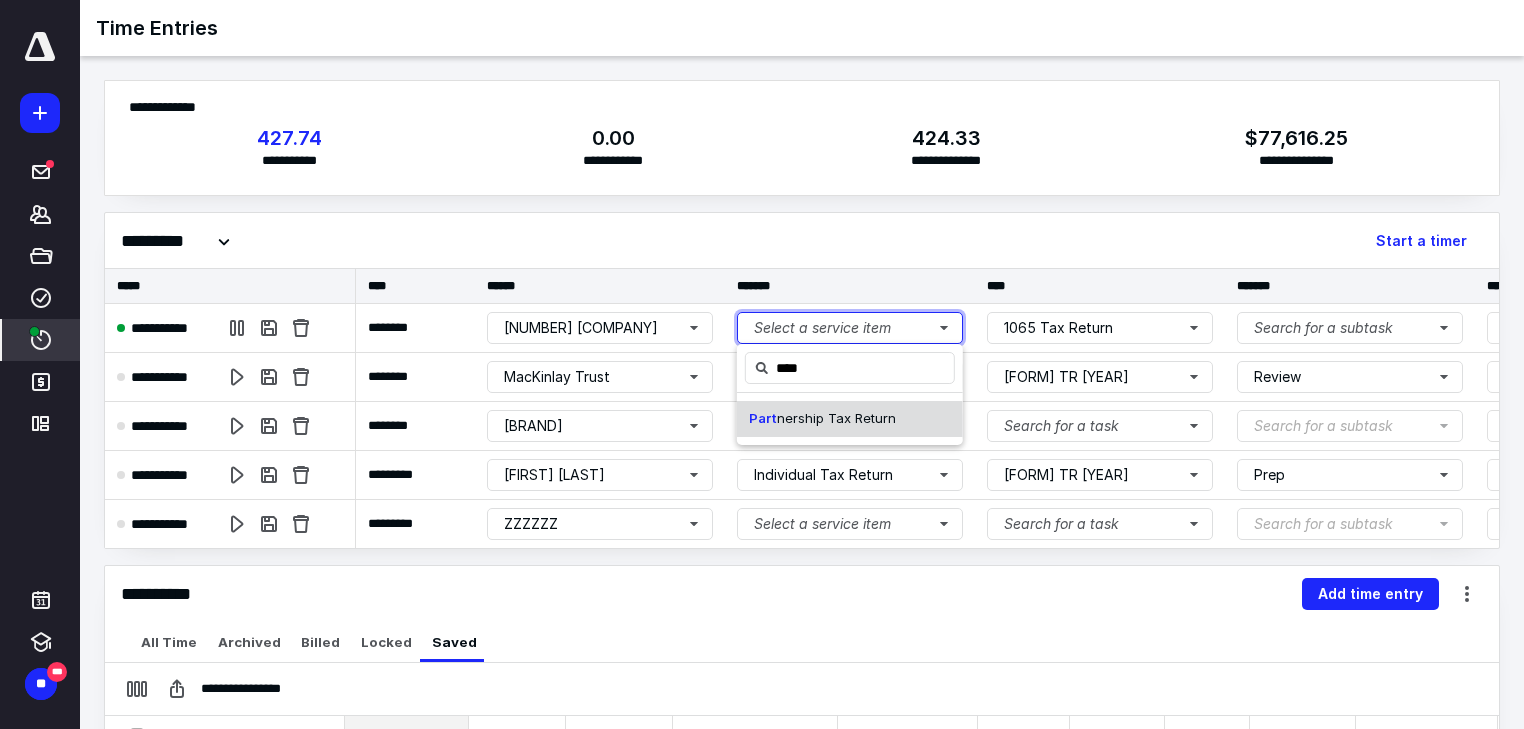 type 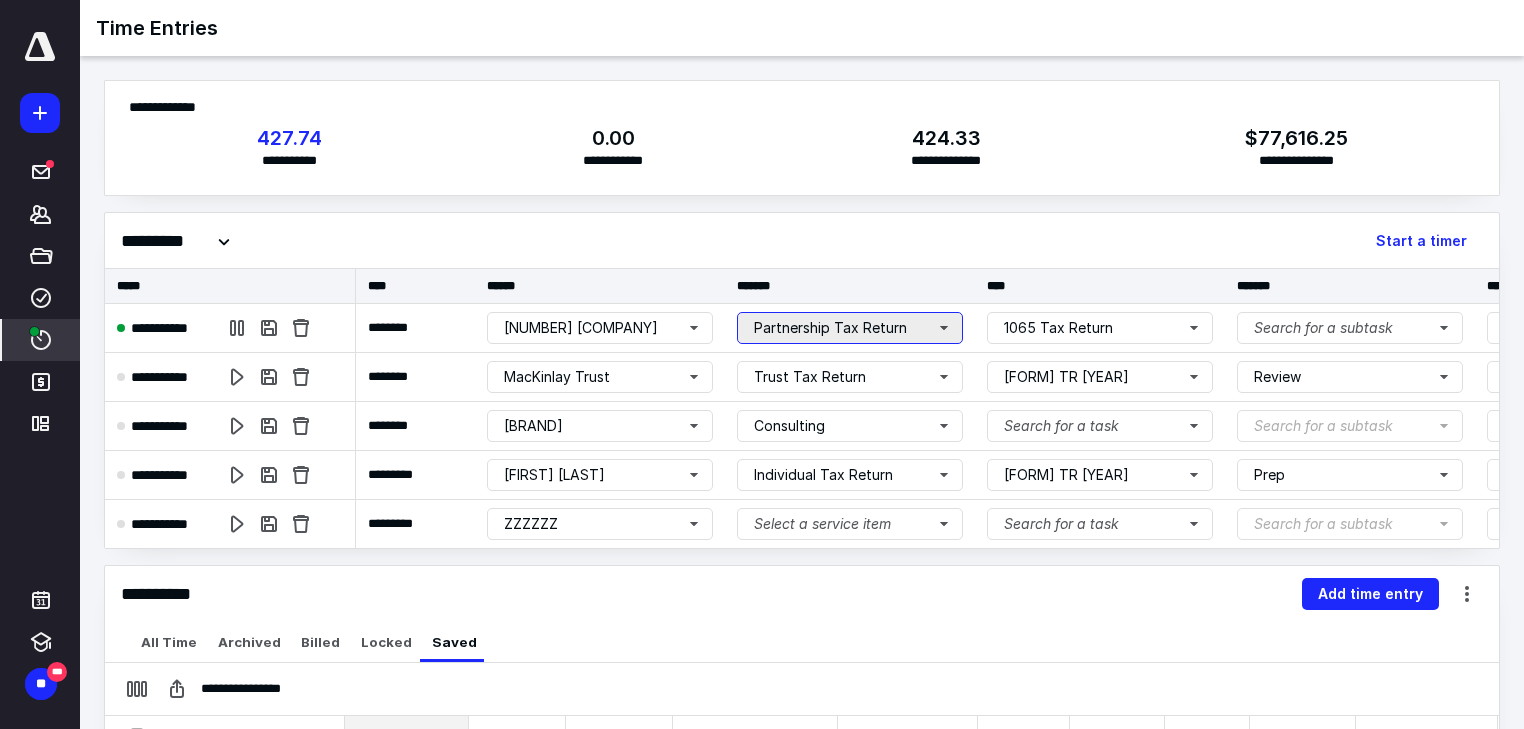 click on "Partnership Tax Return" at bounding box center [850, 328] 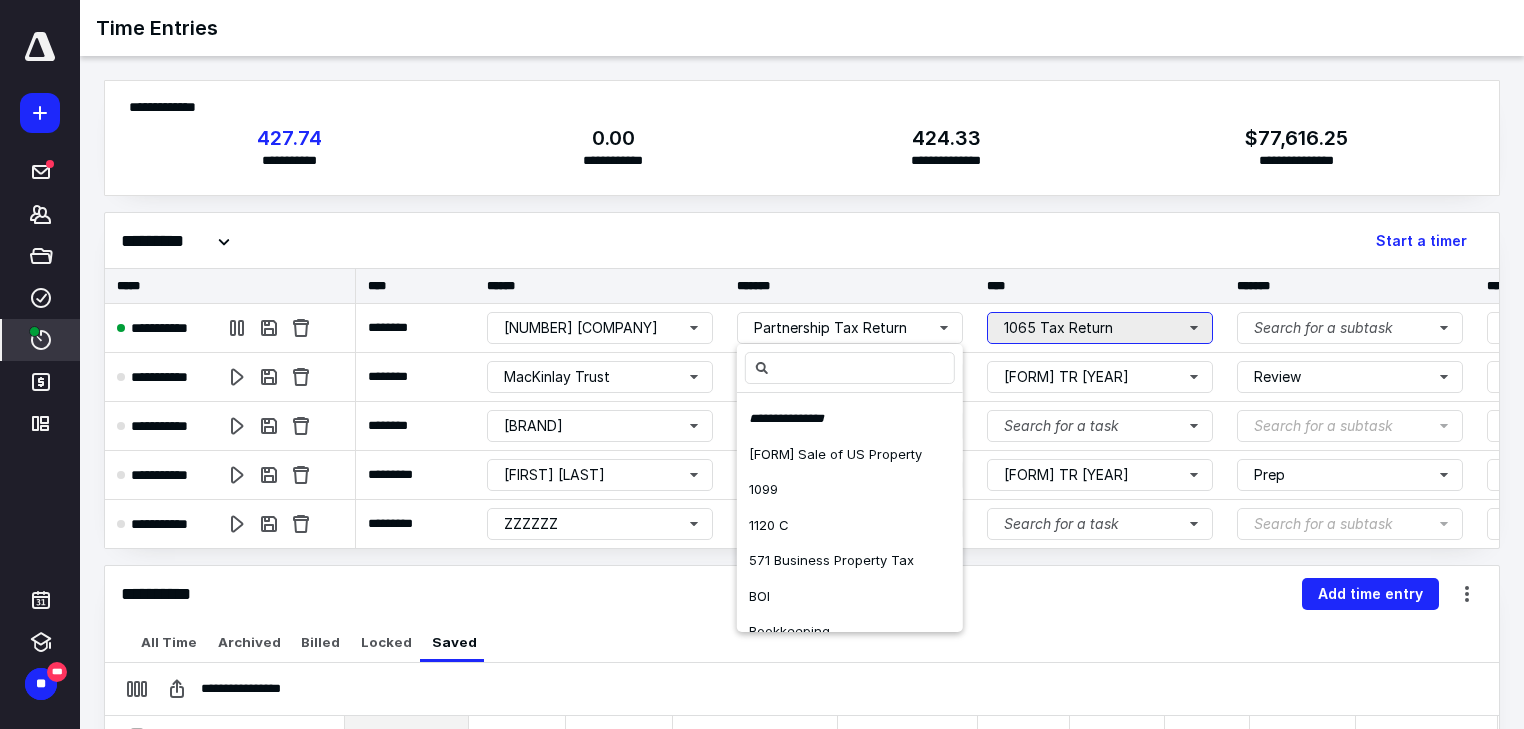 click on "1065 Tax Return" at bounding box center [1100, 328] 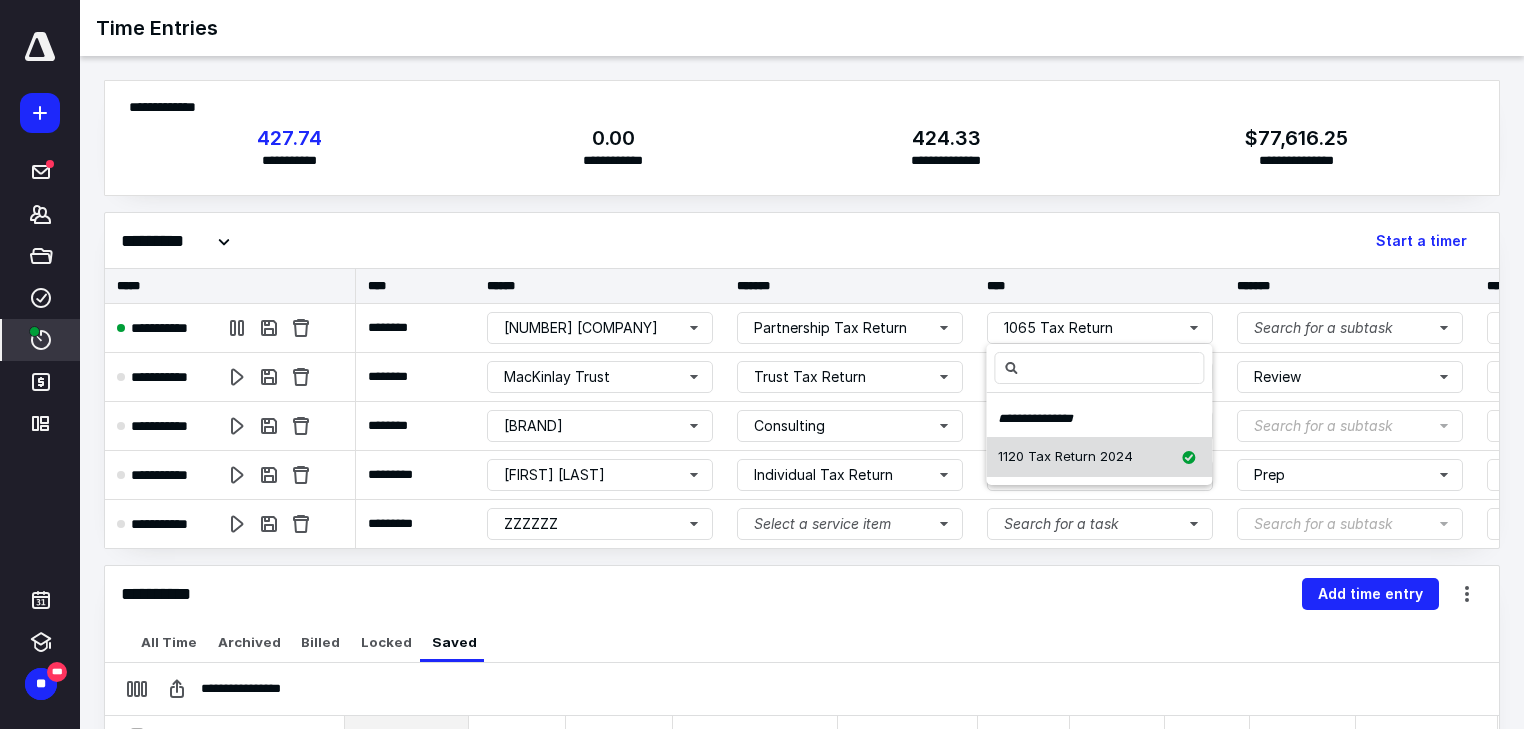 click on "1120 Tax Return 2024" at bounding box center (1065, 456) 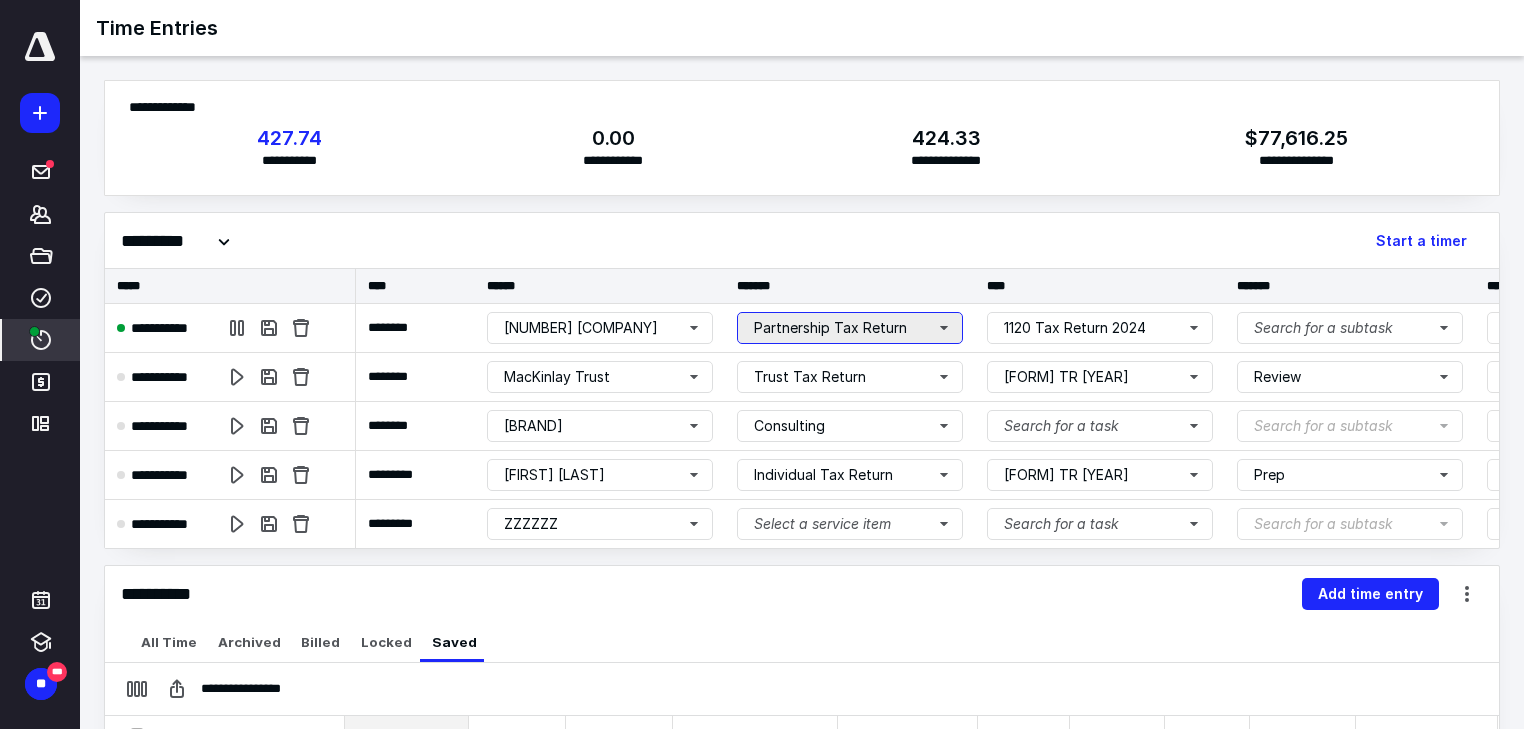 click on "Partnership Tax Return" at bounding box center (850, 328) 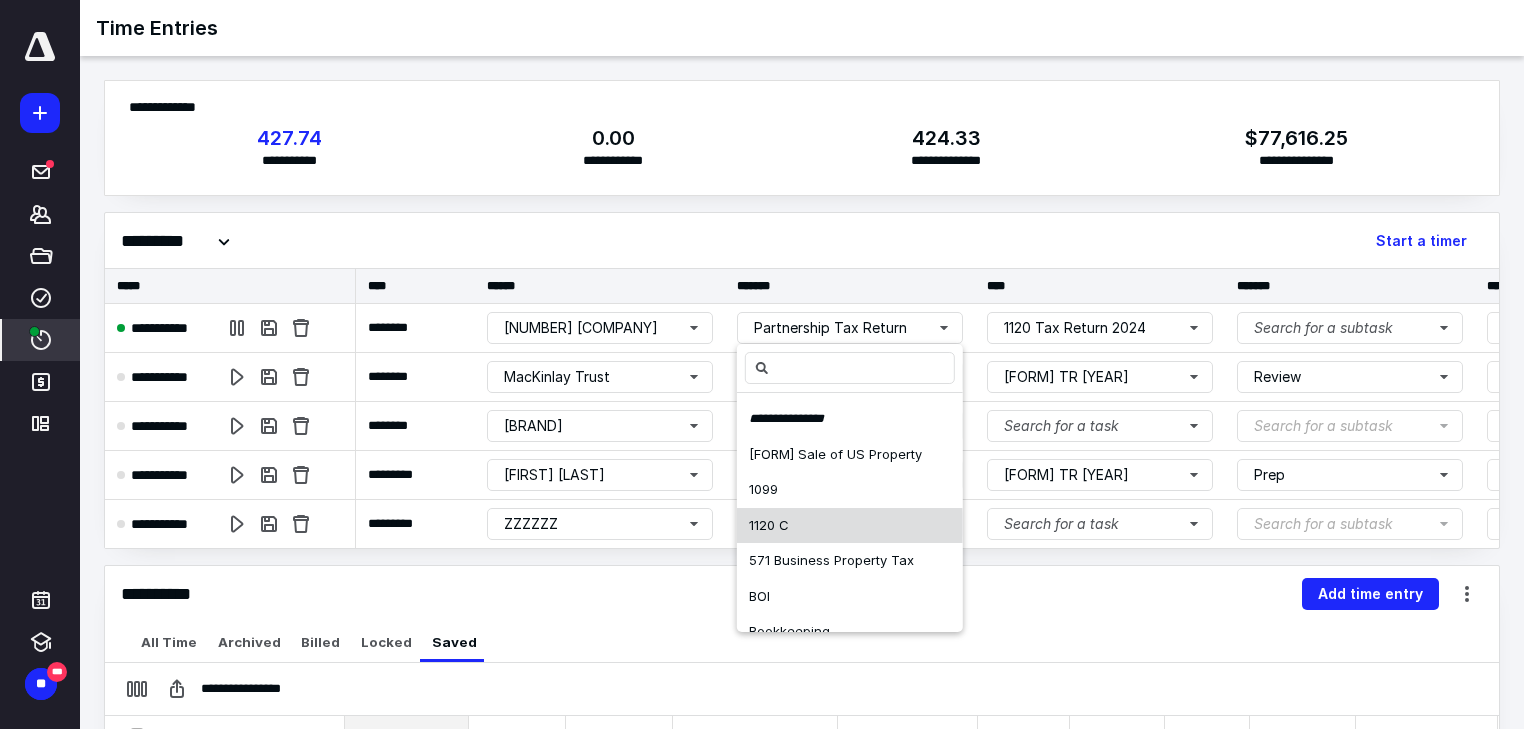 click on "1120 C" at bounding box center (850, 526) 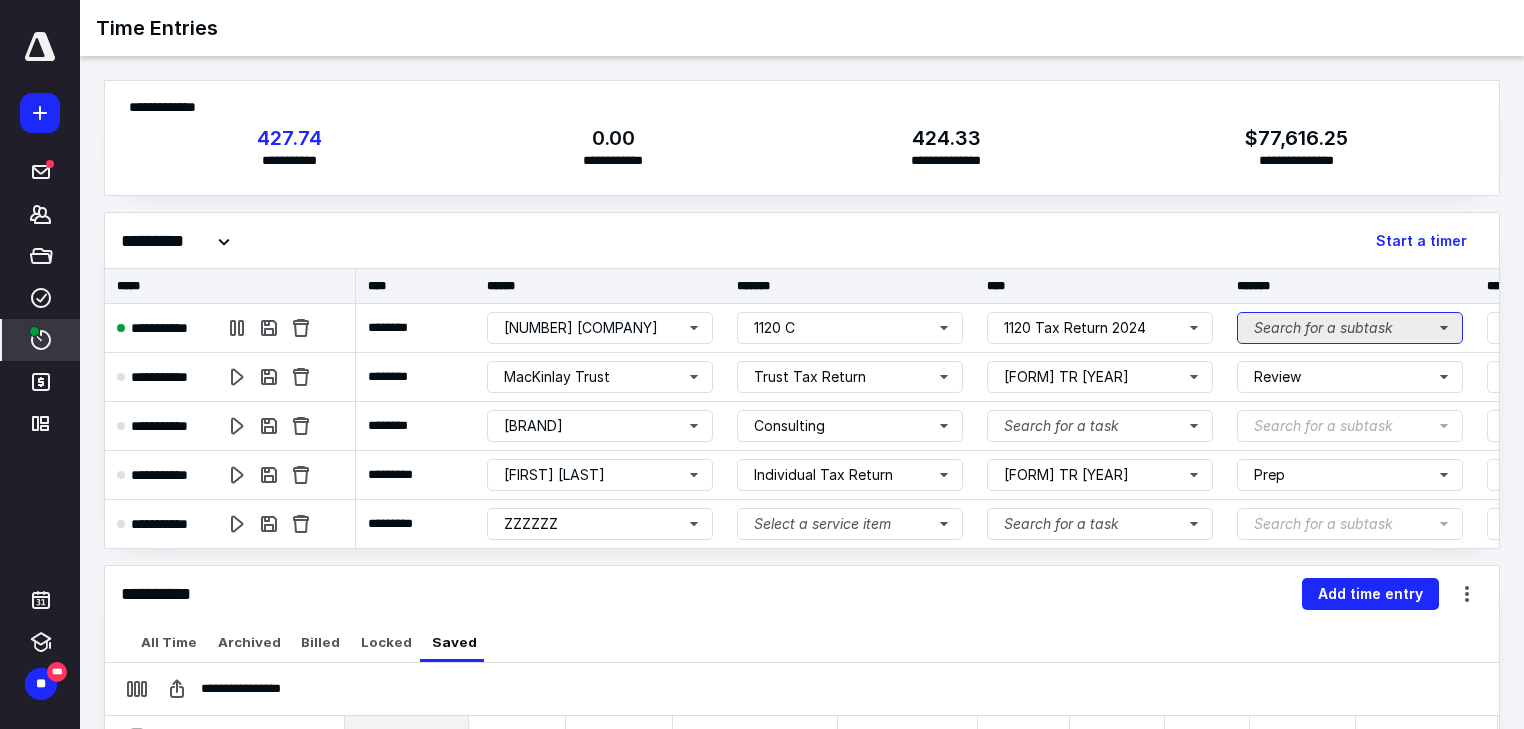 click on "Search for a subtask" at bounding box center [1350, 328] 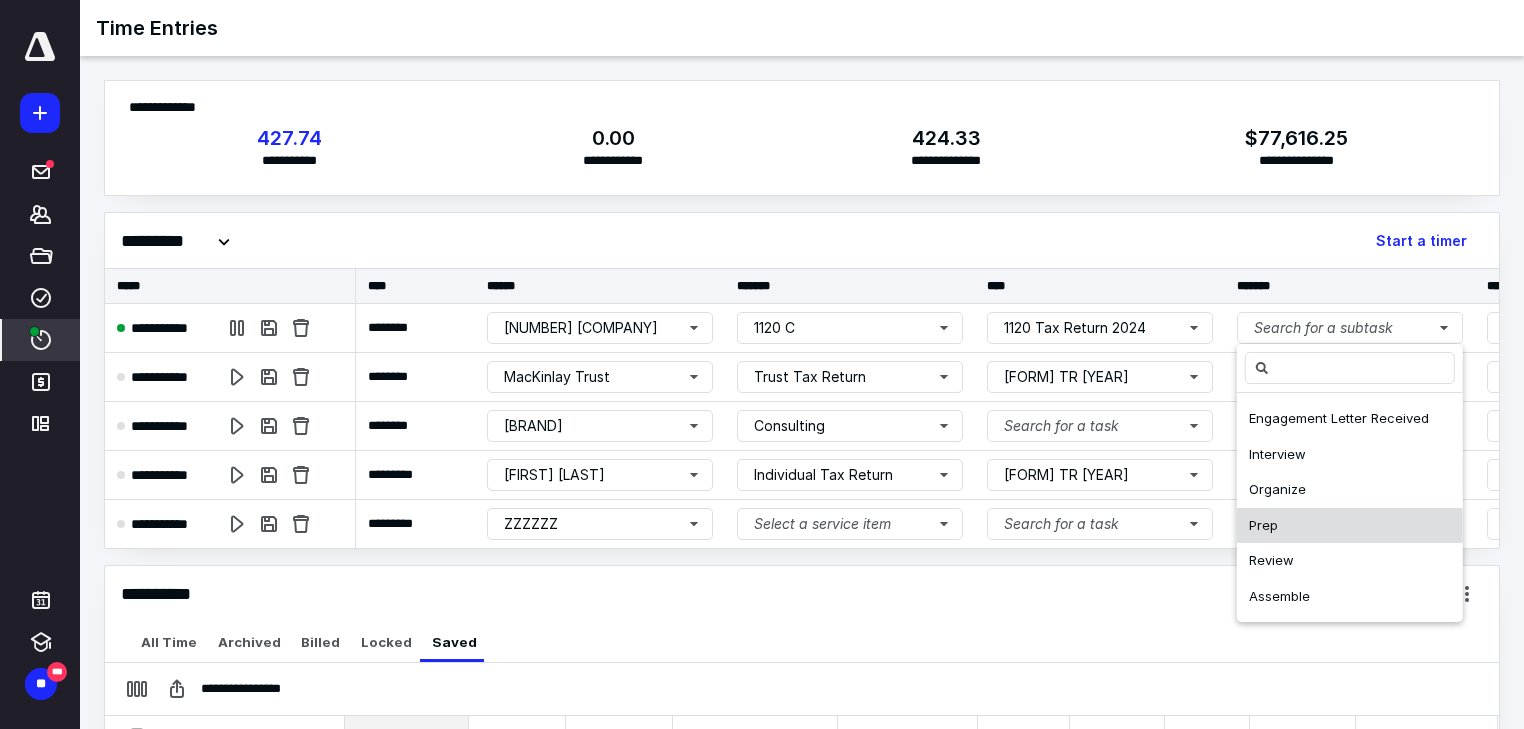 click on "Prep" at bounding box center [1350, 526] 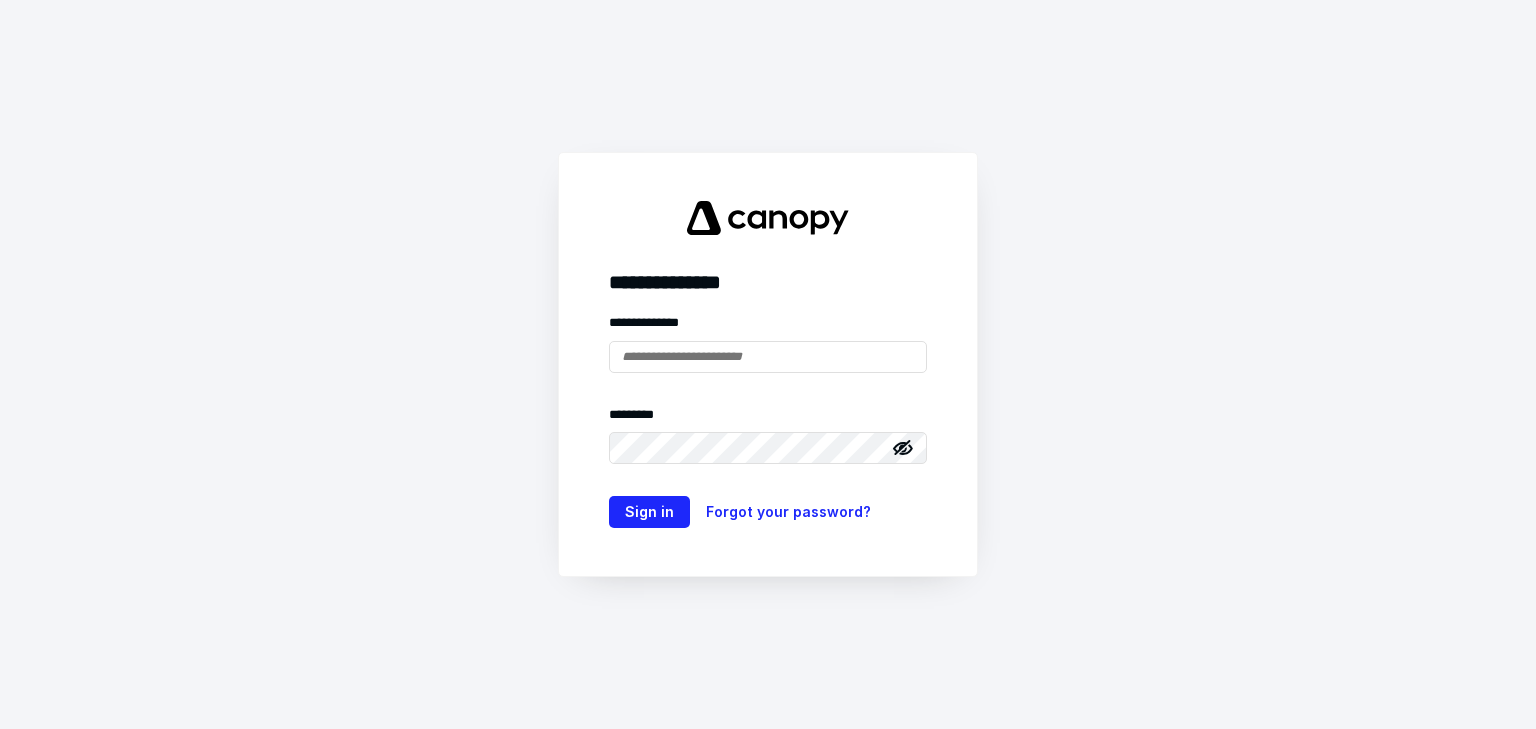 scroll, scrollTop: 0, scrollLeft: 0, axis: both 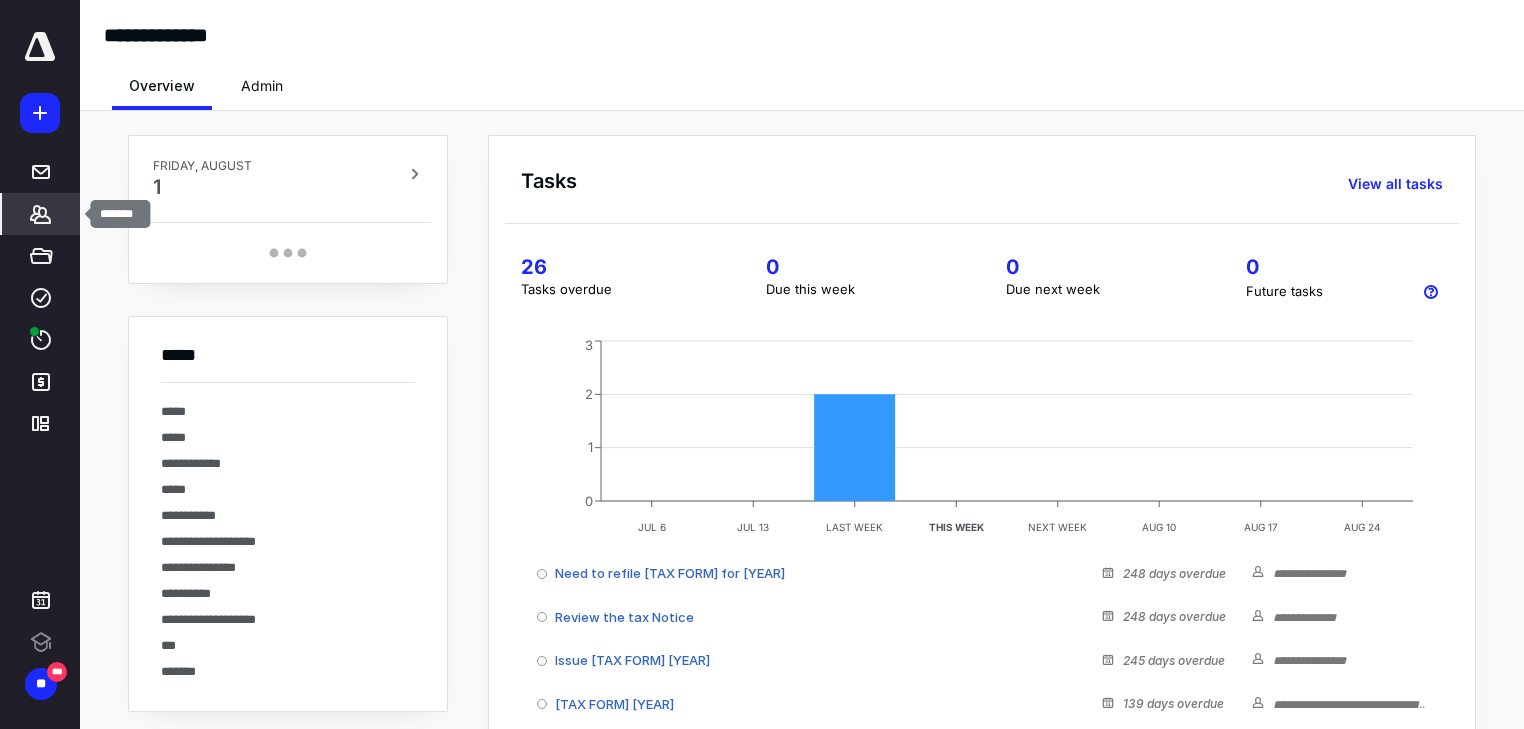 click 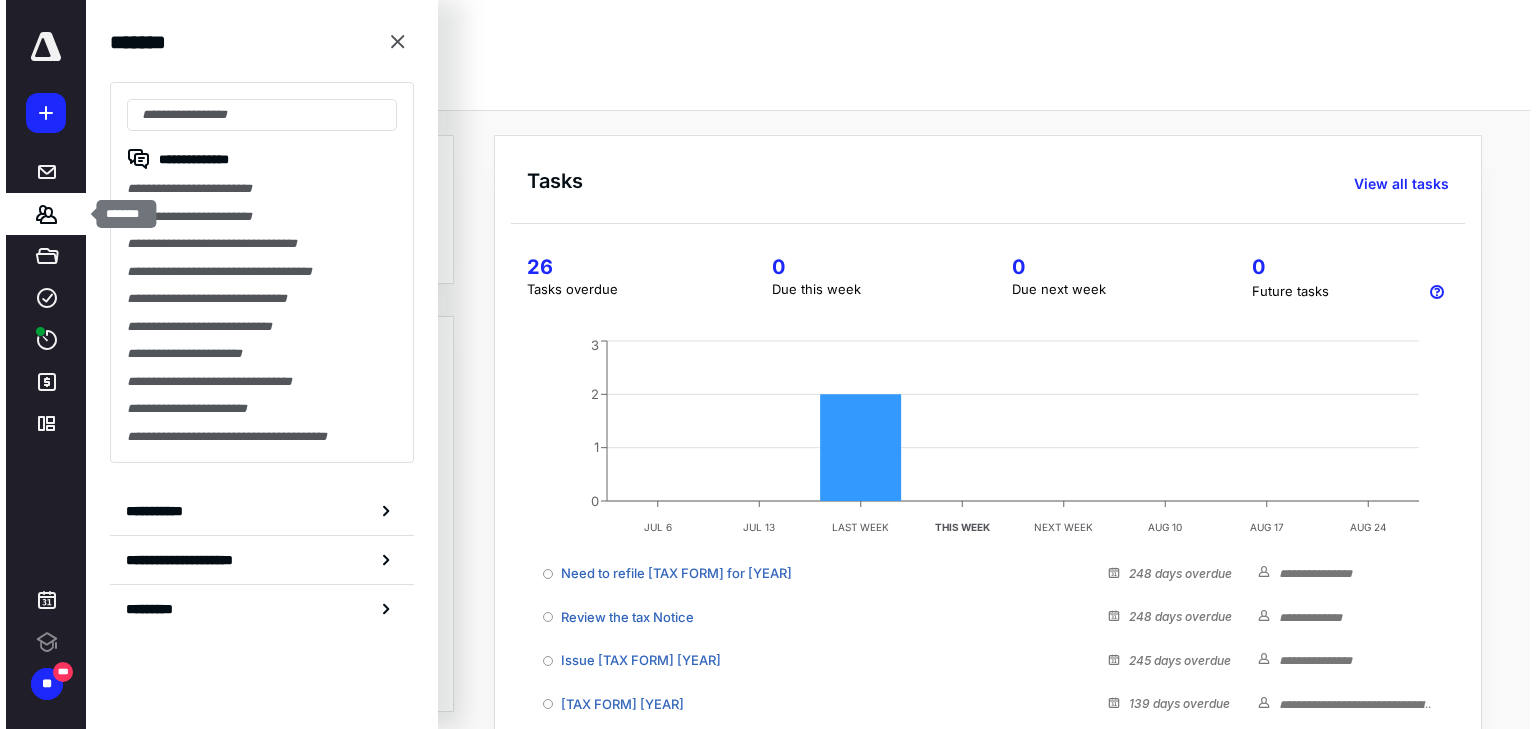 scroll, scrollTop: 0, scrollLeft: 0, axis: both 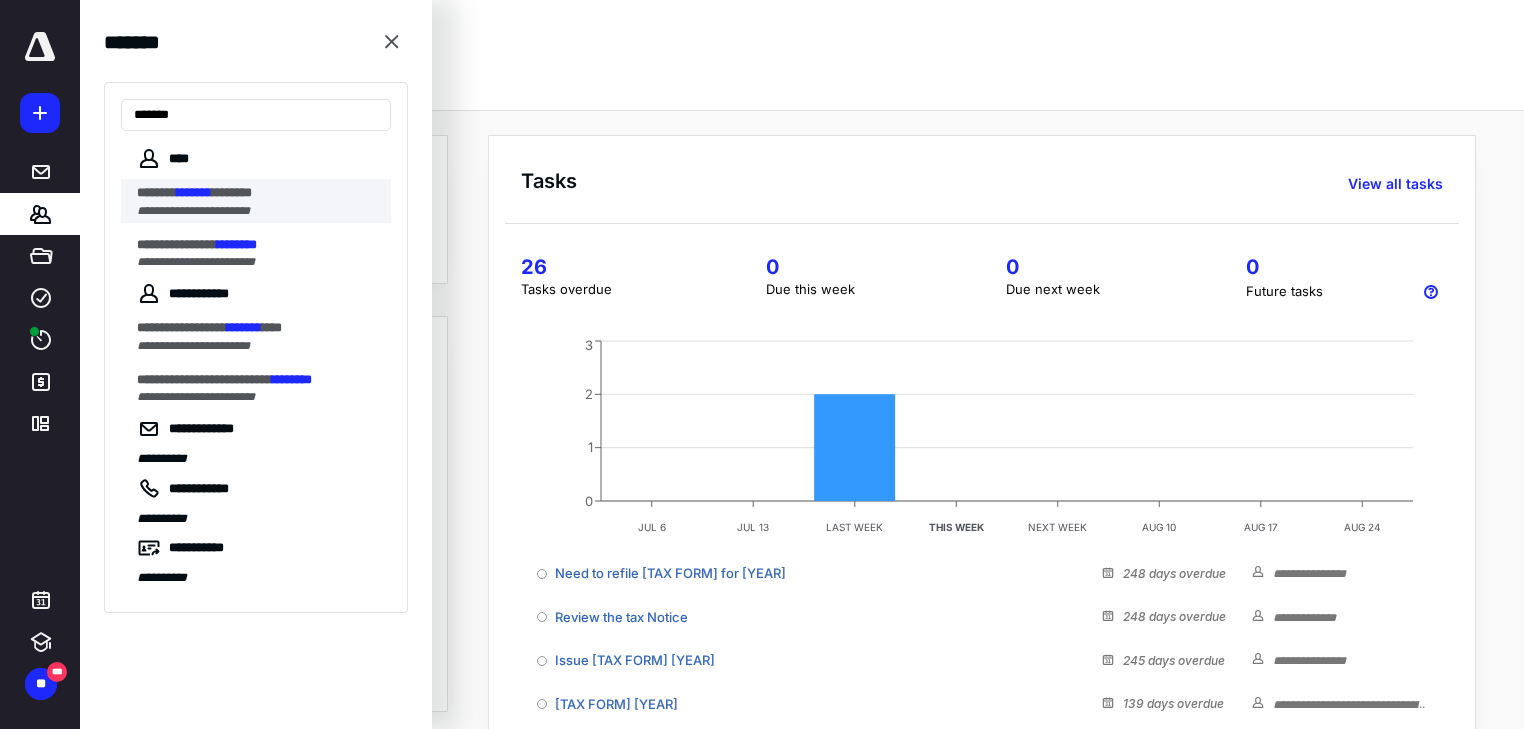 type on "*******" 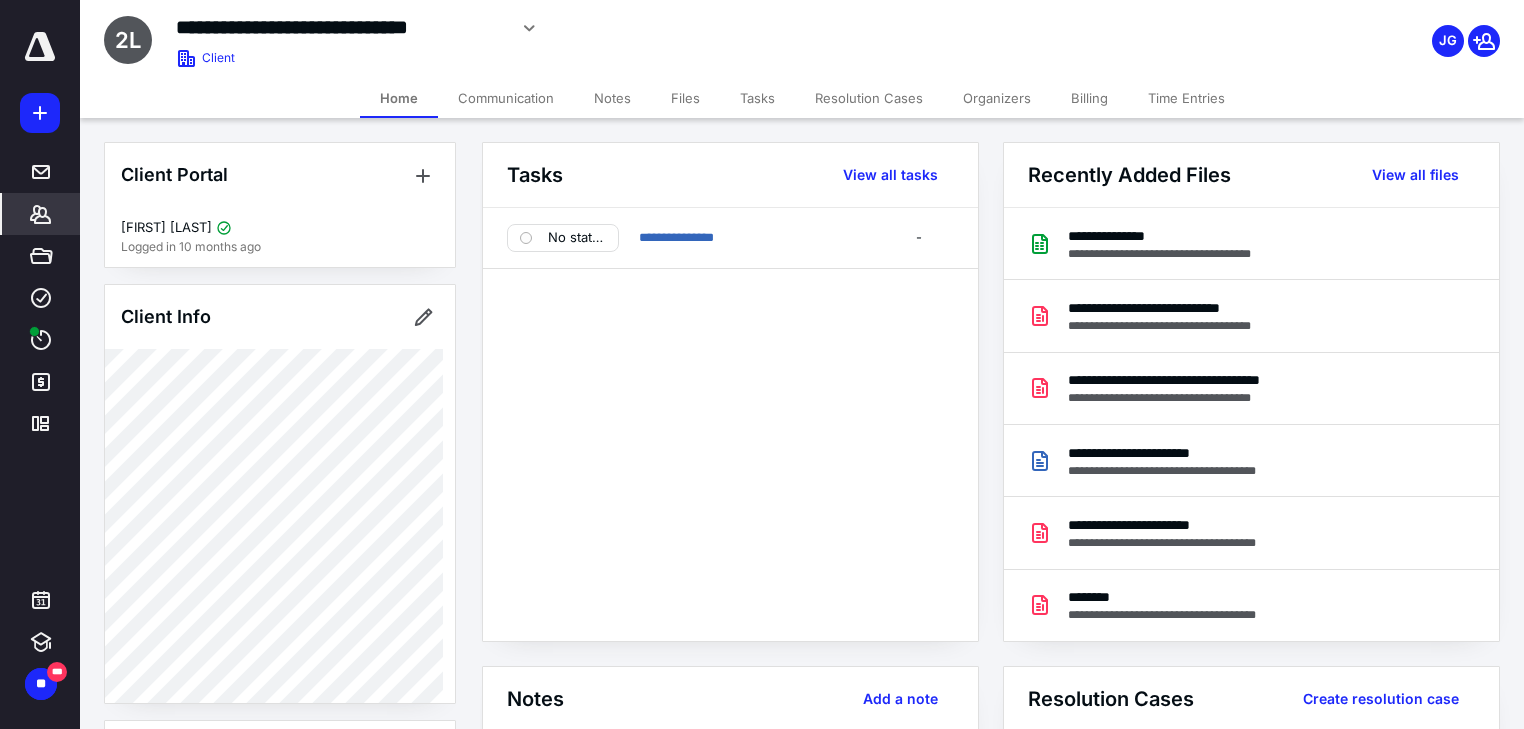click on "Files" at bounding box center [685, 98] 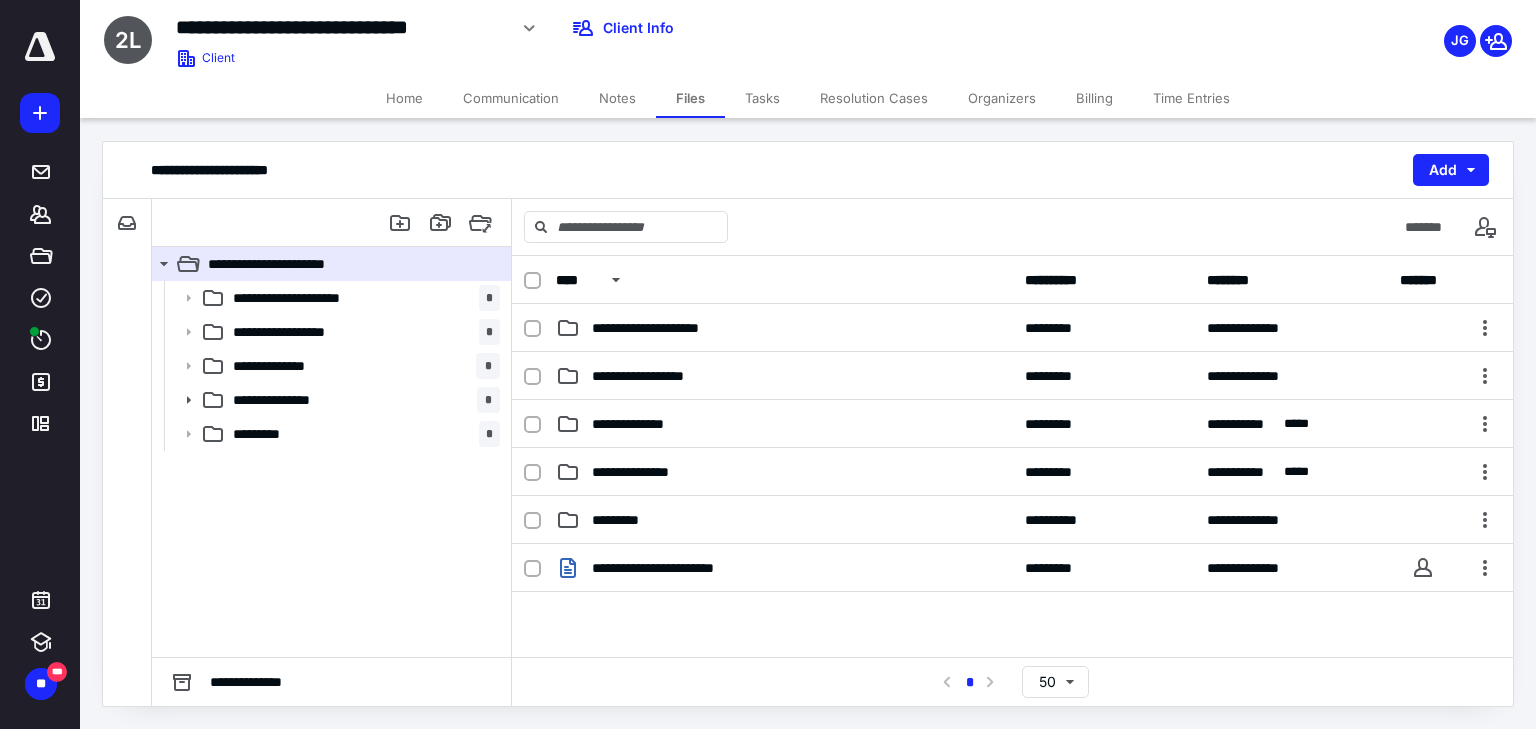 click on "Tasks" at bounding box center (762, 98) 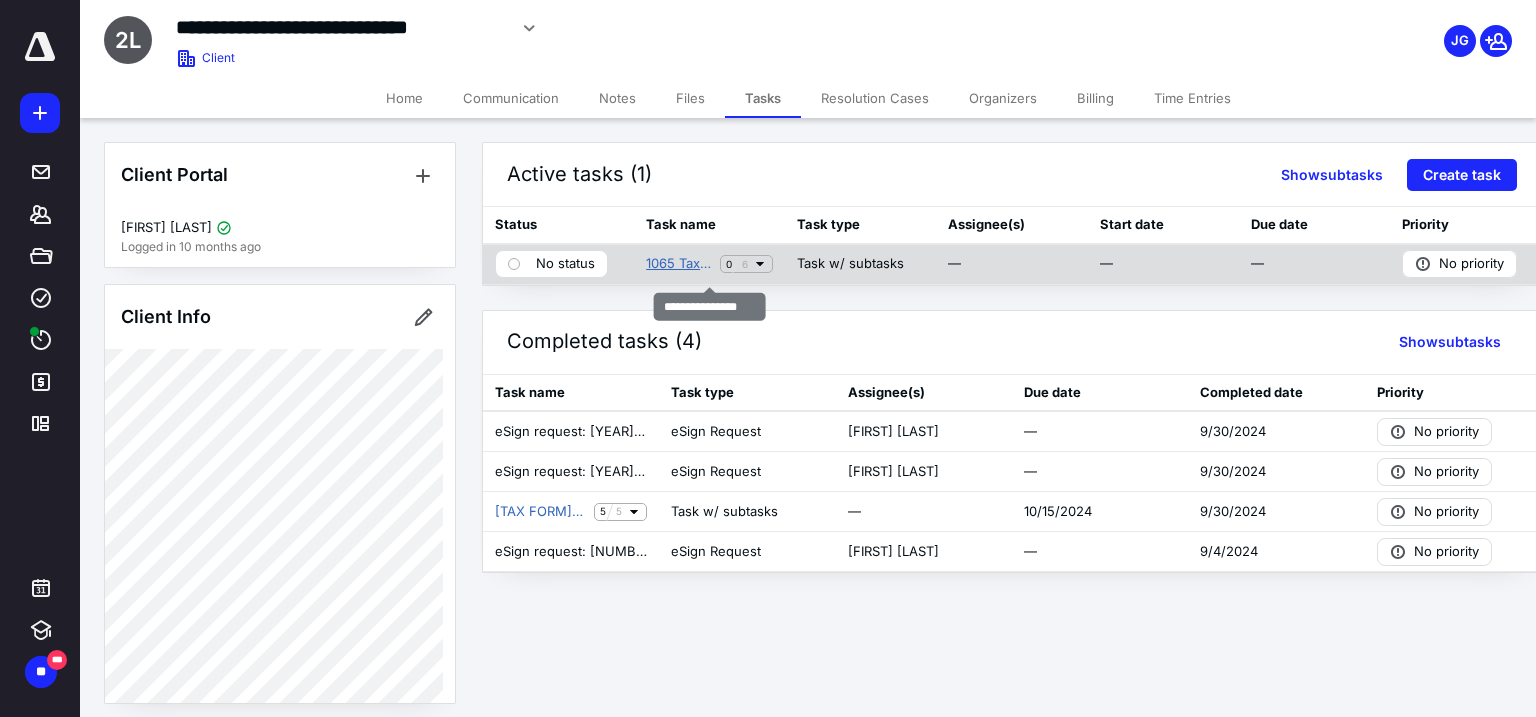 click on "1065 Tax Return" at bounding box center (679, 264) 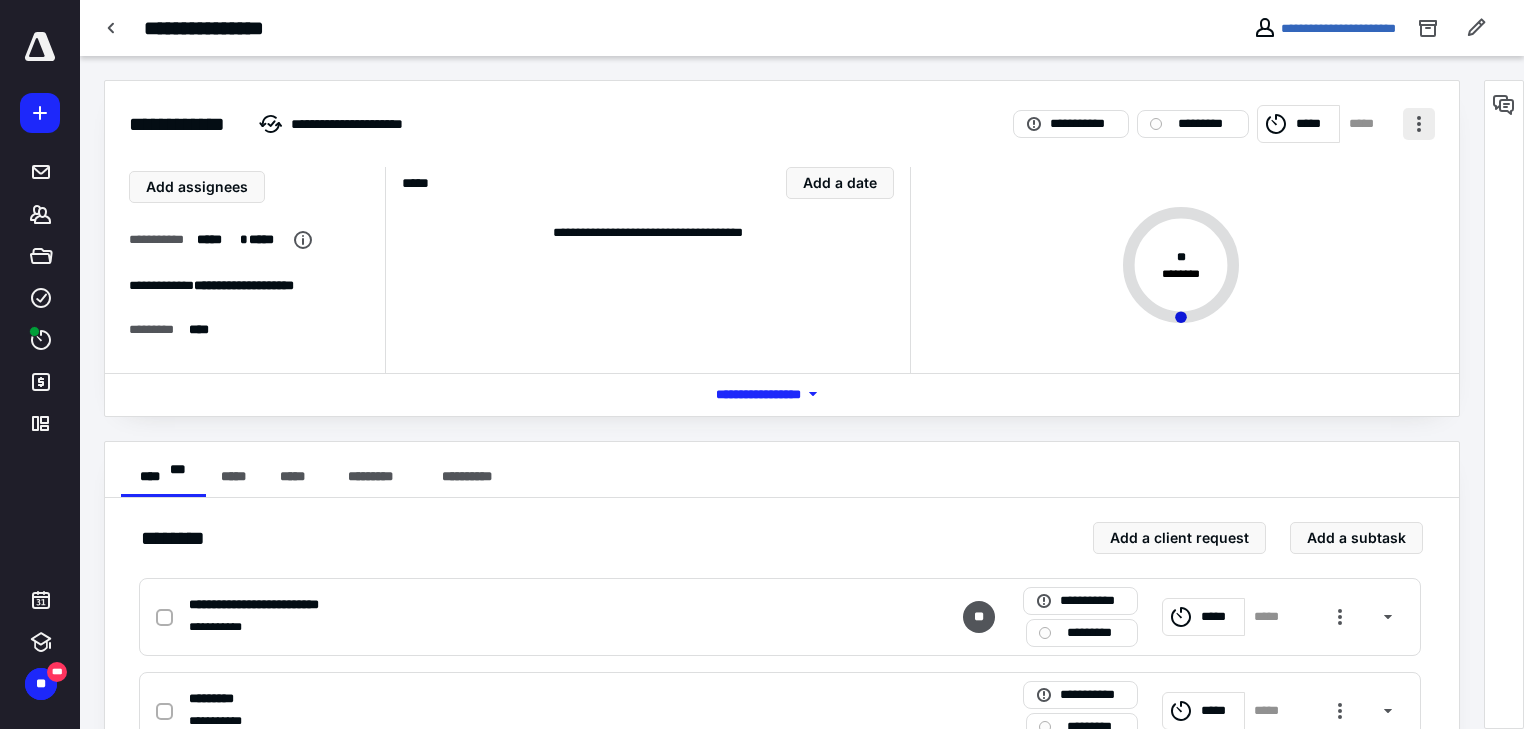 click at bounding box center (1419, 124) 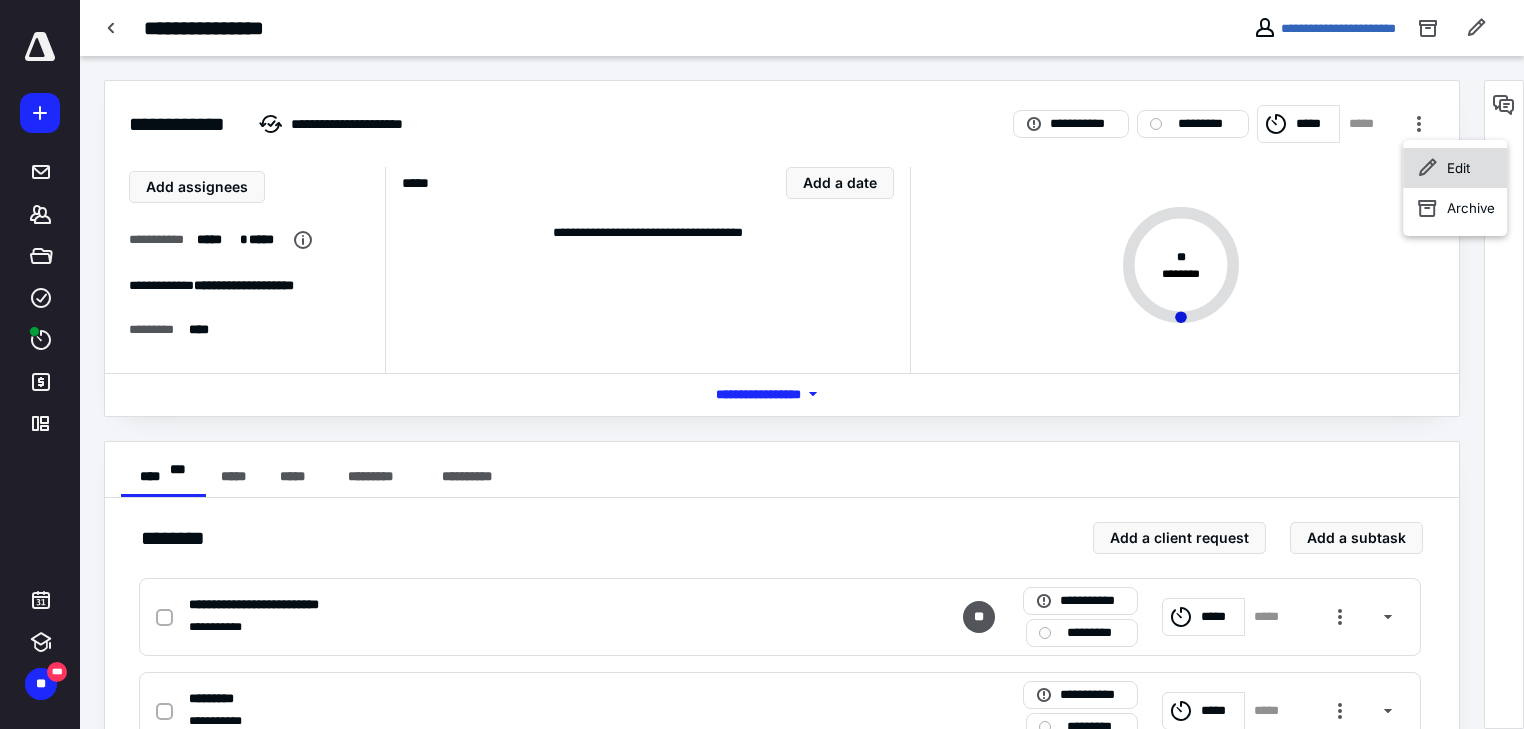 click 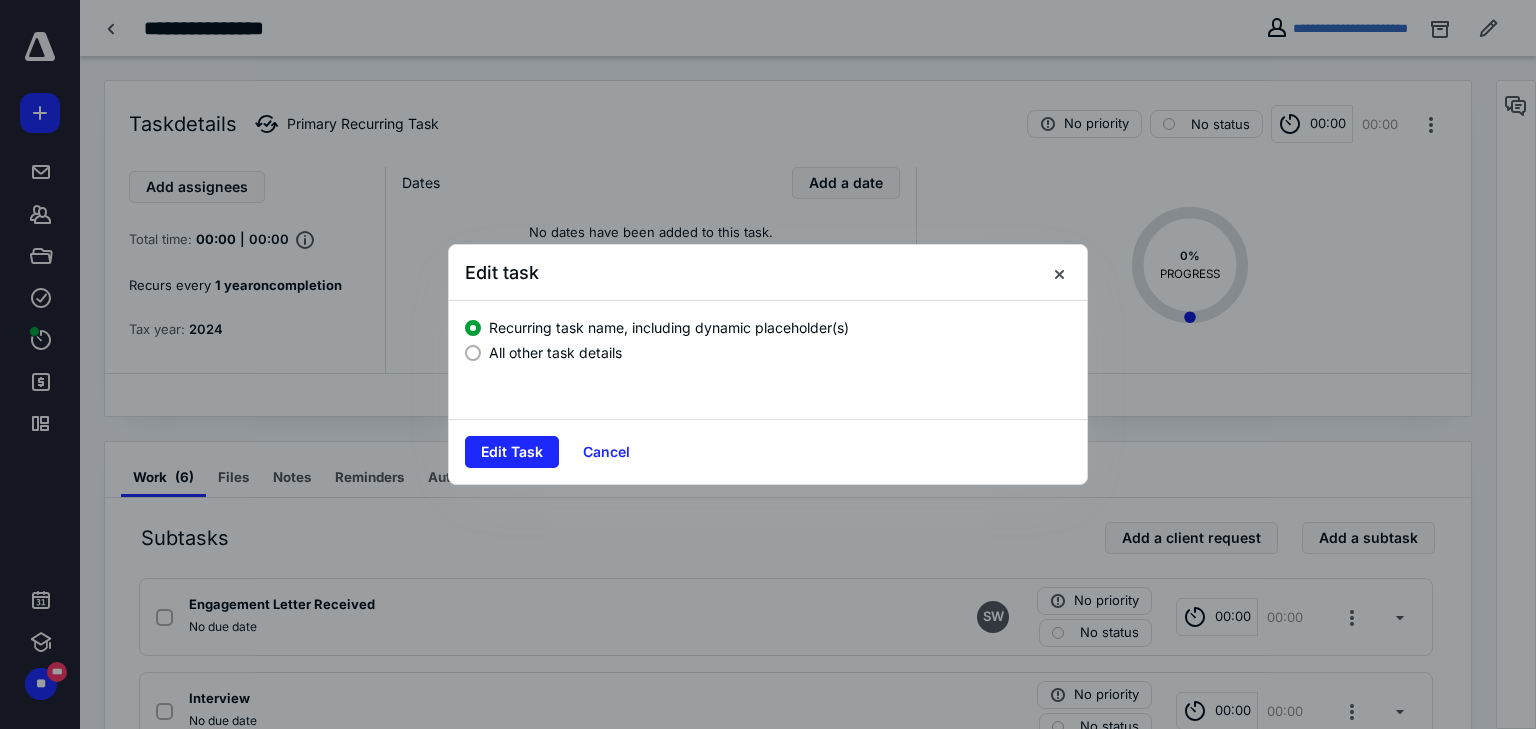 click on "All other task details" at bounding box center (555, 352) 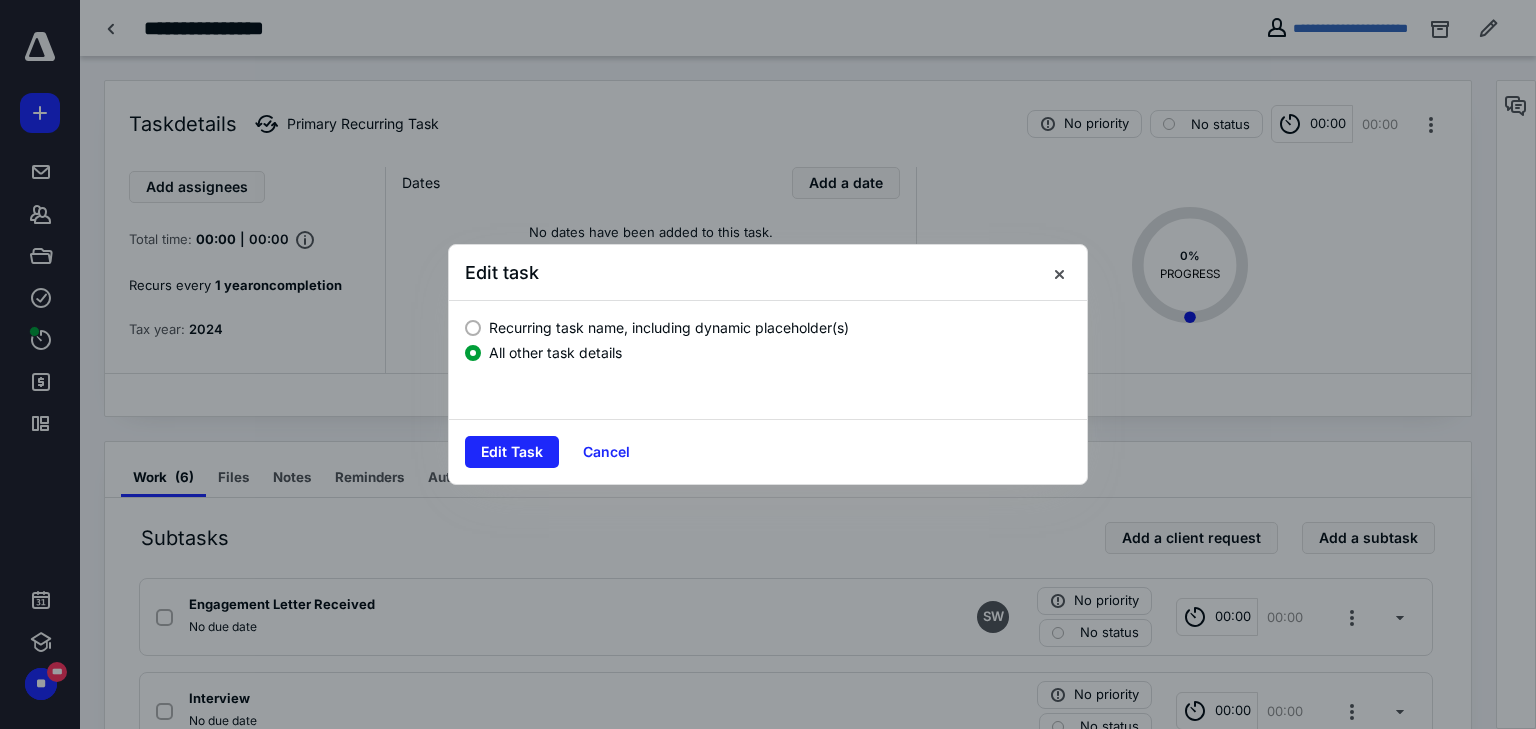 click on "Recurring task name, including dynamic placeholder(s)" at bounding box center (669, 327) 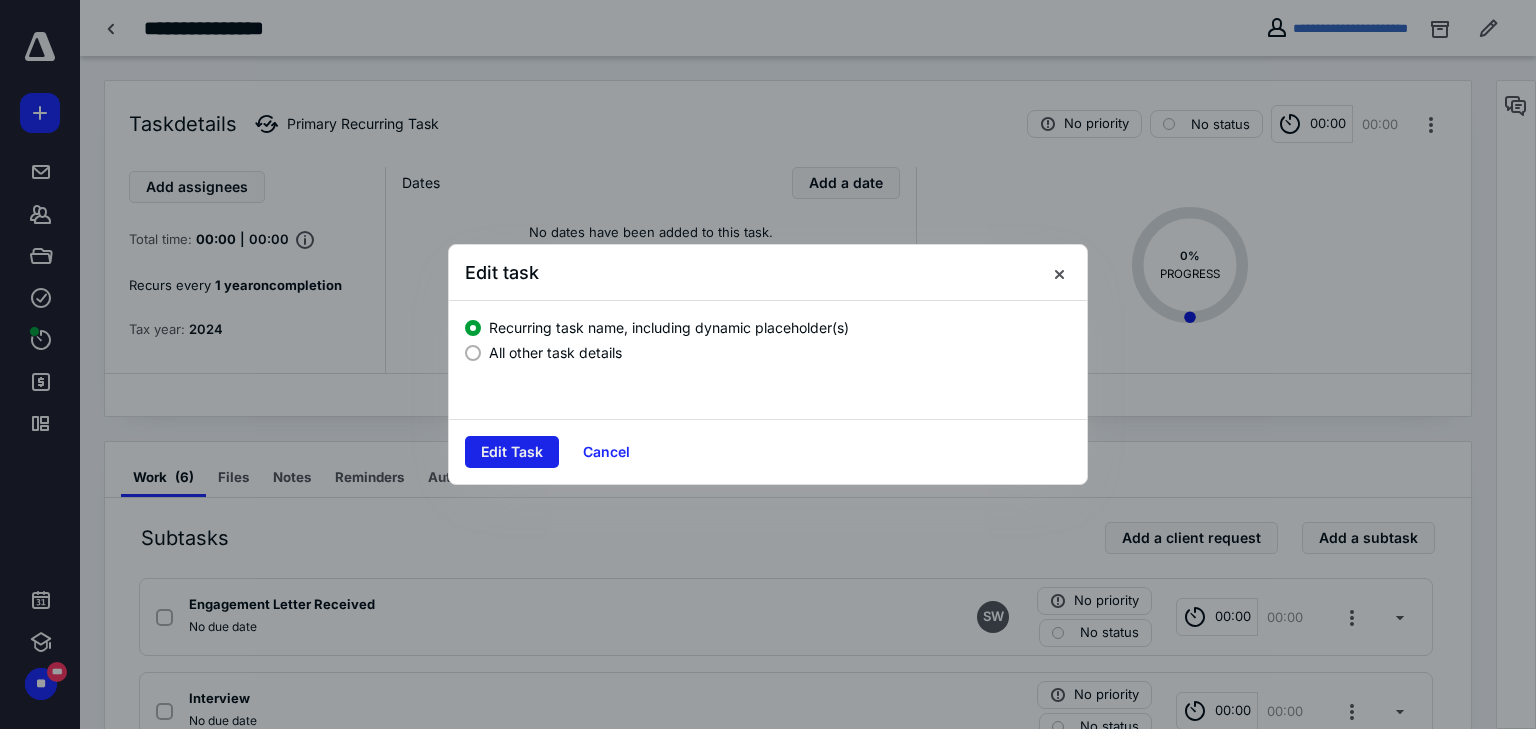 click on "Edit Task" at bounding box center (512, 452) 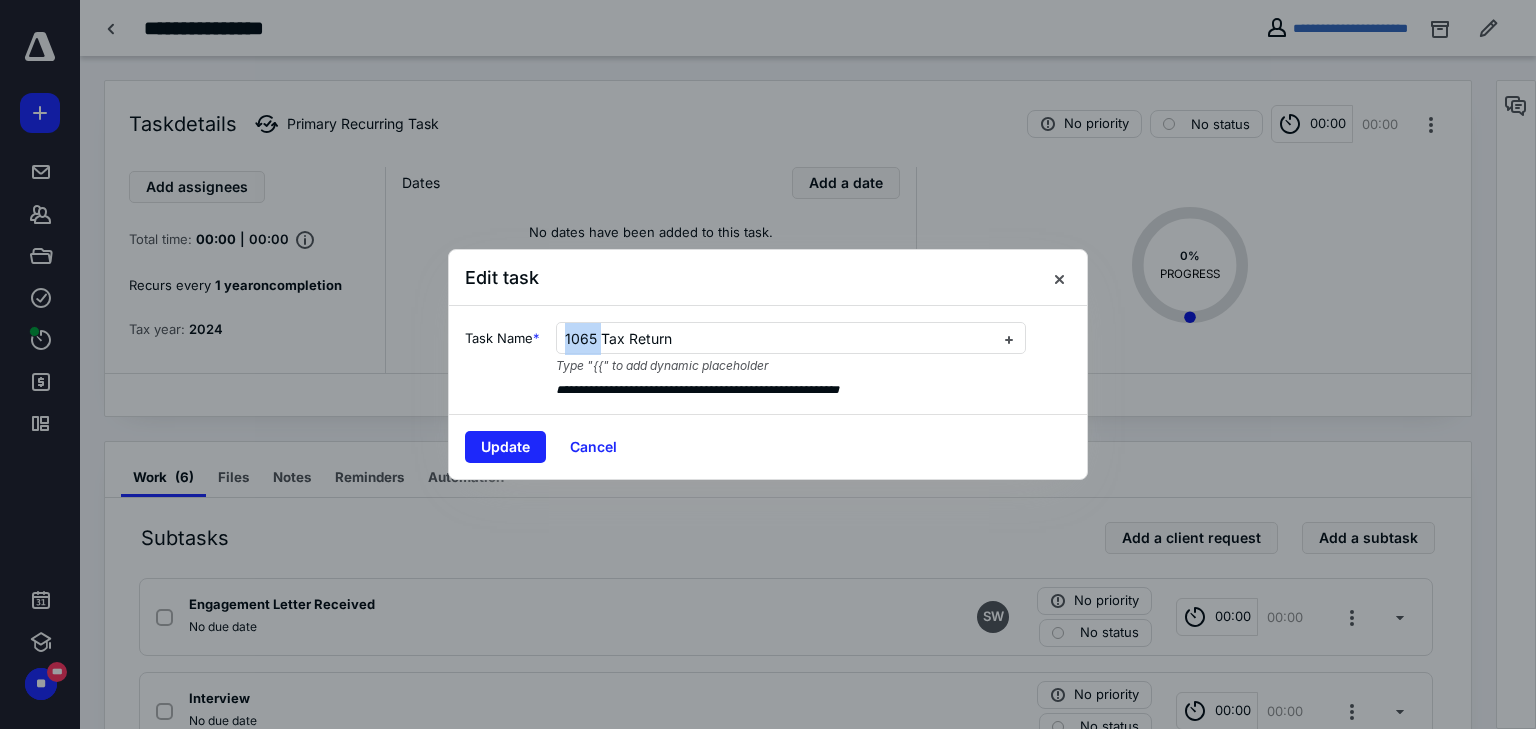 drag, startPoint x: 602, startPoint y: 334, endPoint x: 540, endPoint y: 334, distance: 62 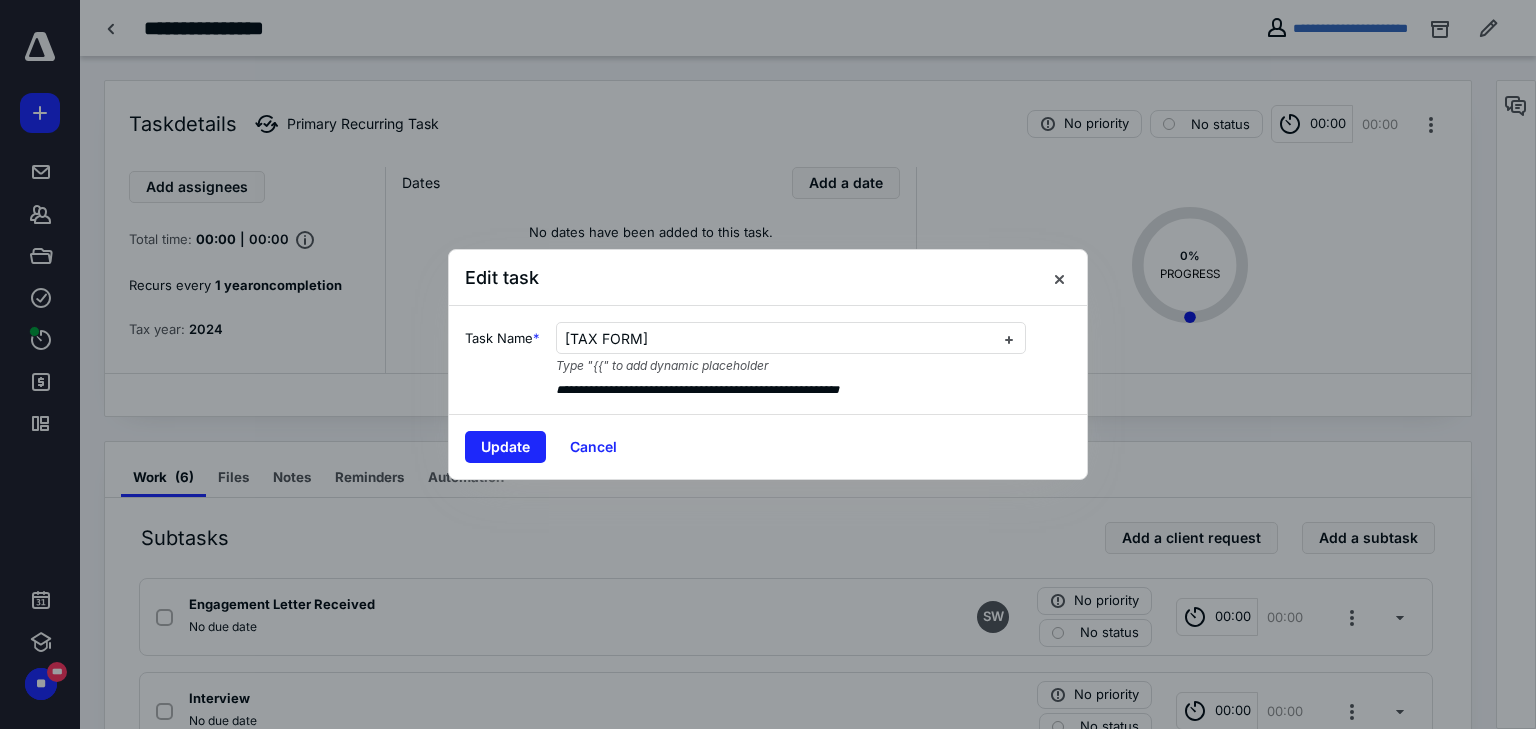 type 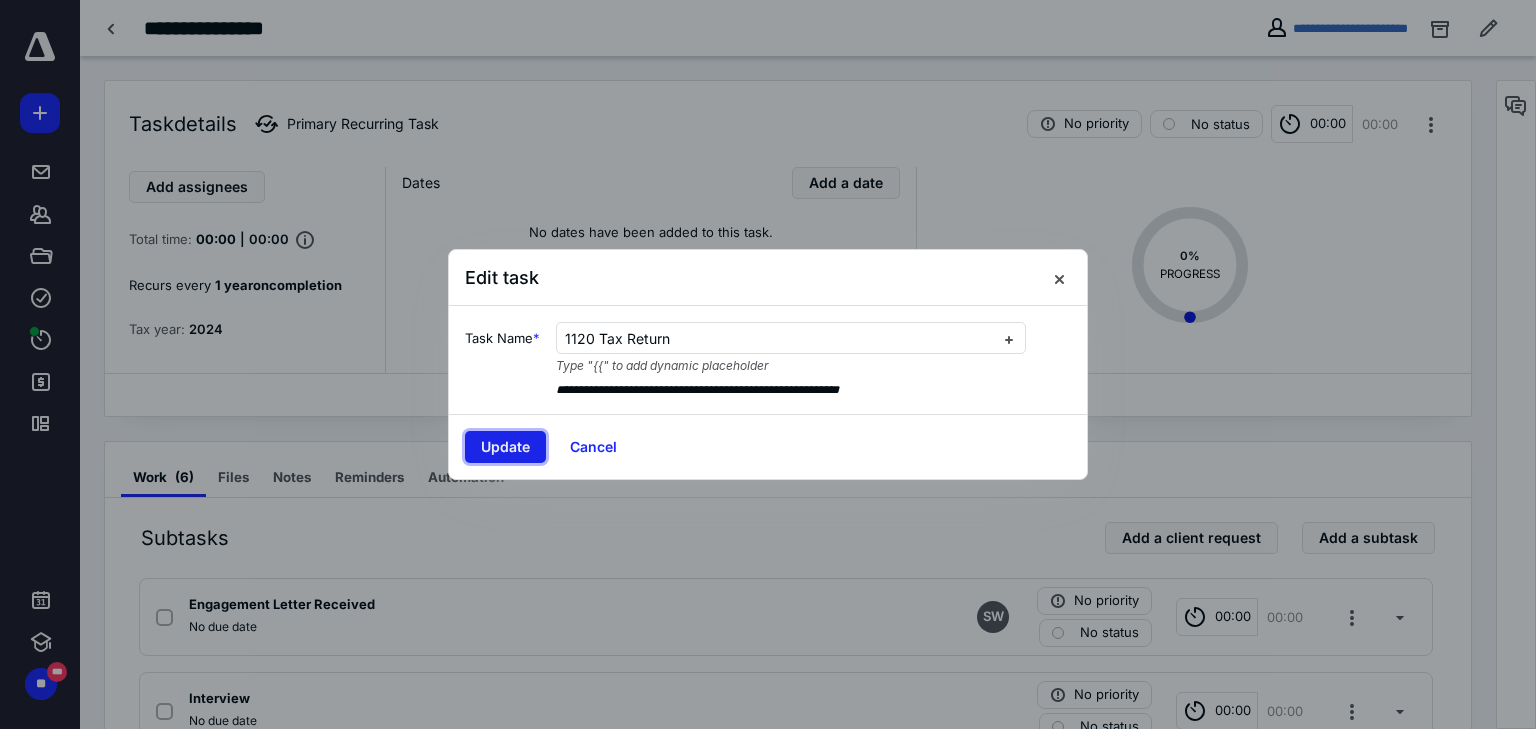 click on "Update" at bounding box center [505, 447] 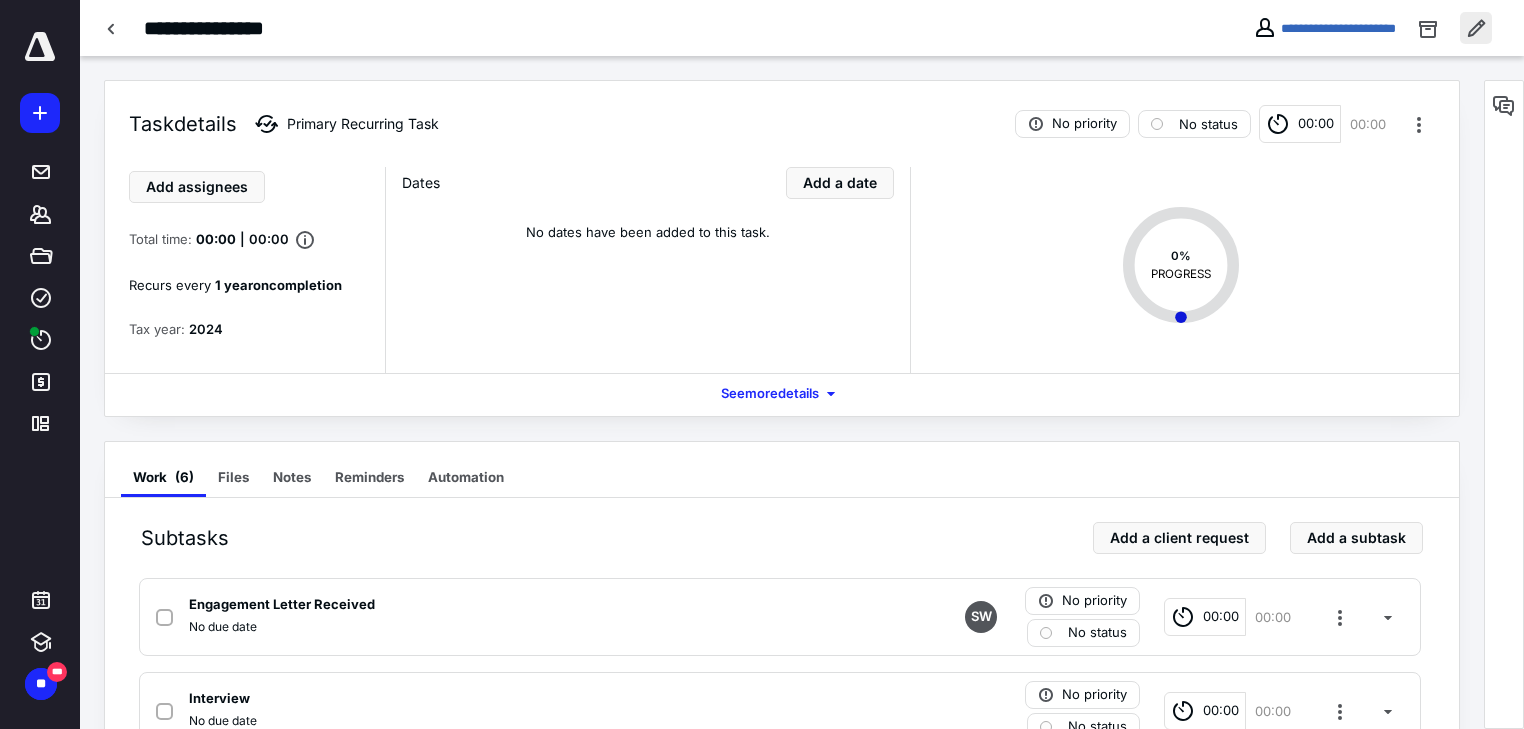 click at bounding box center (1476, 28) 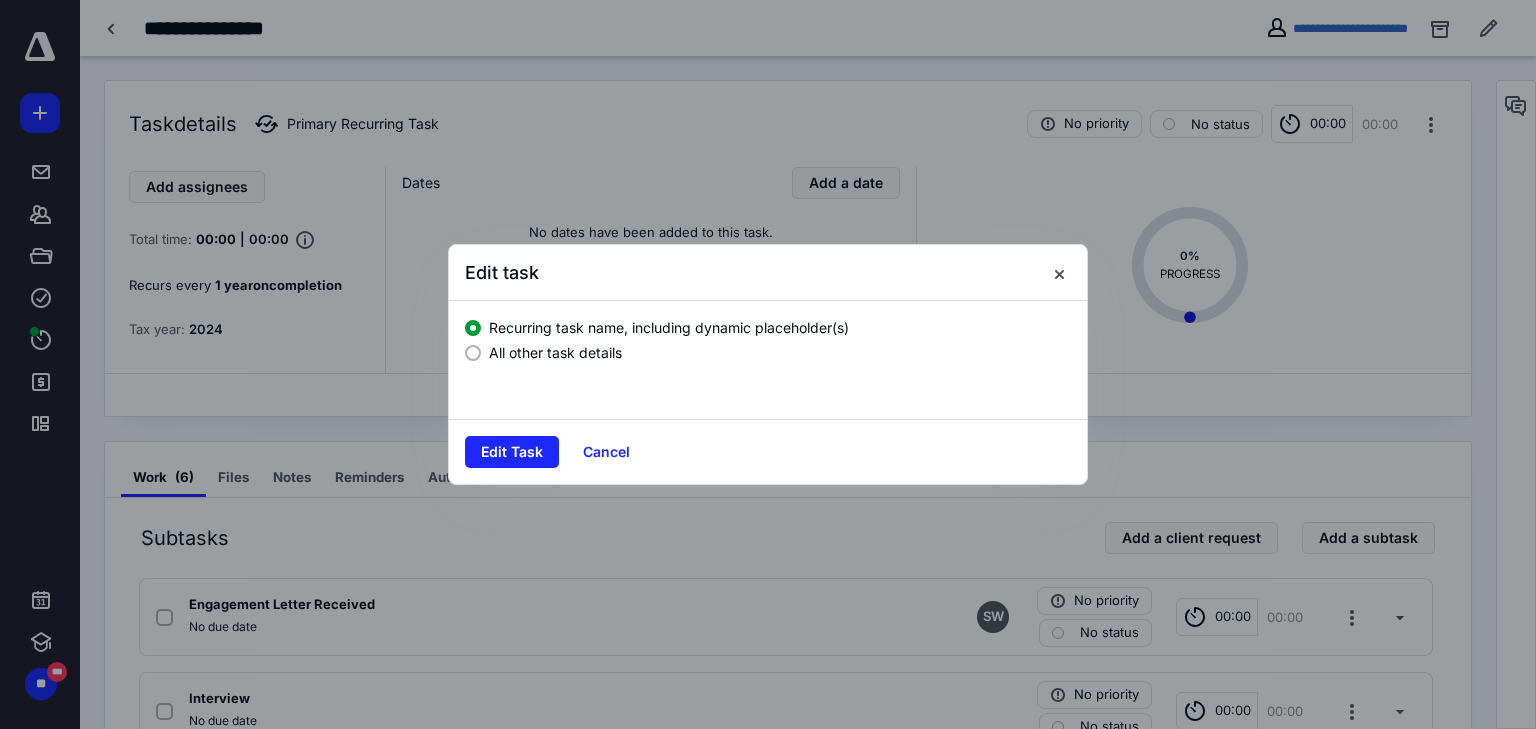 click on "All other task details" at bounding box center (555, 352) 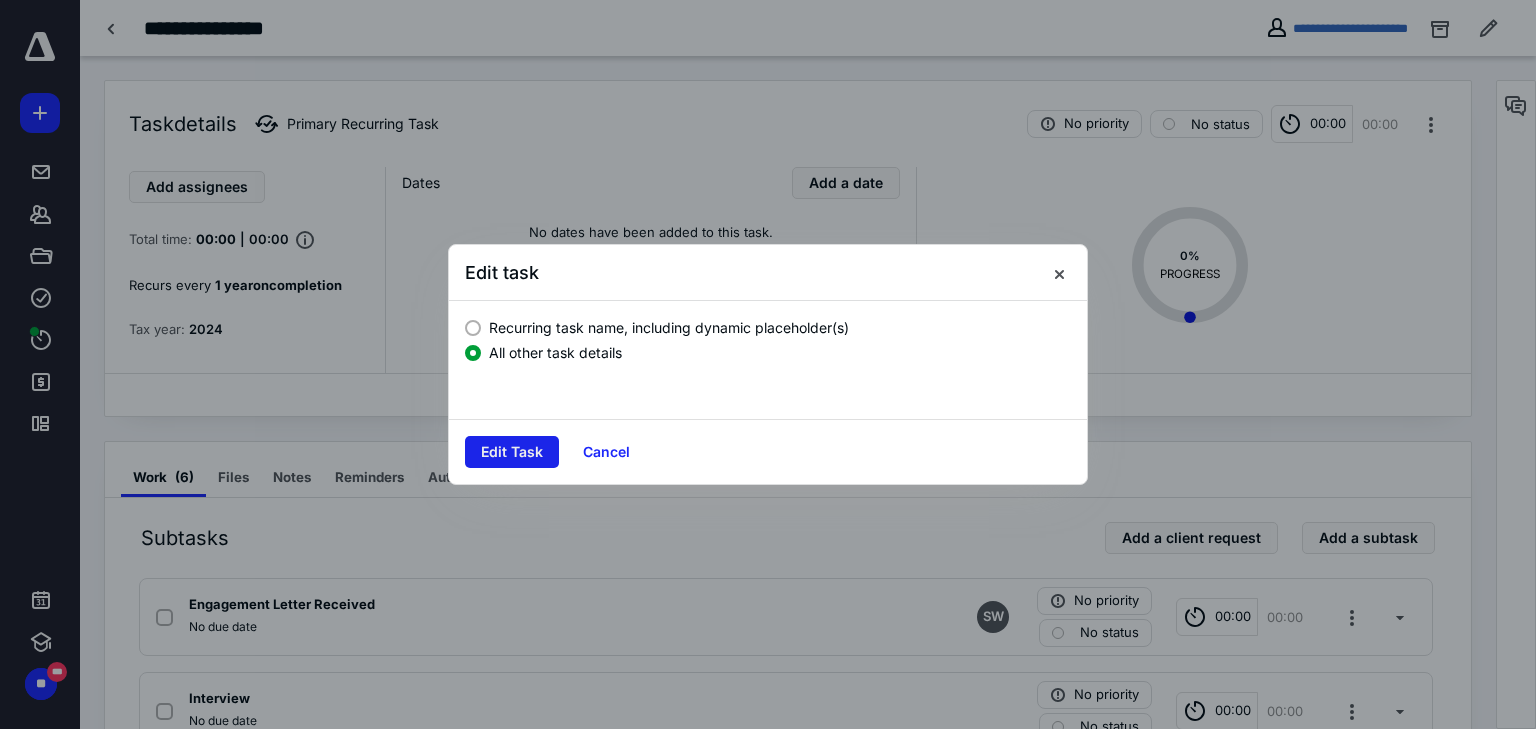 click on "Edit Task" at bounding box center [512, 452] 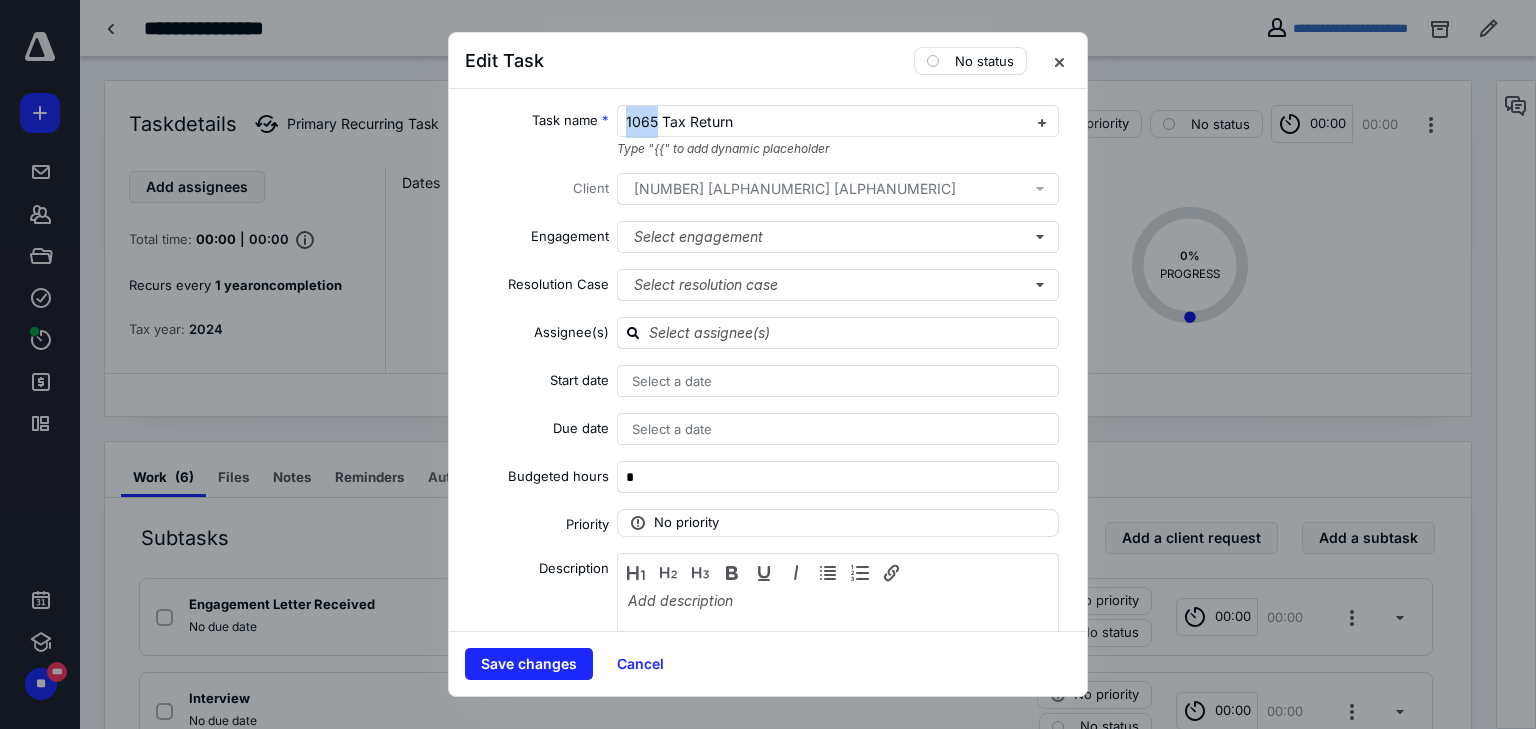 drag, startPoint x: 653, startPoint y: 116, endPoint x: 582, endPoint y: 123, distance: 71.34424 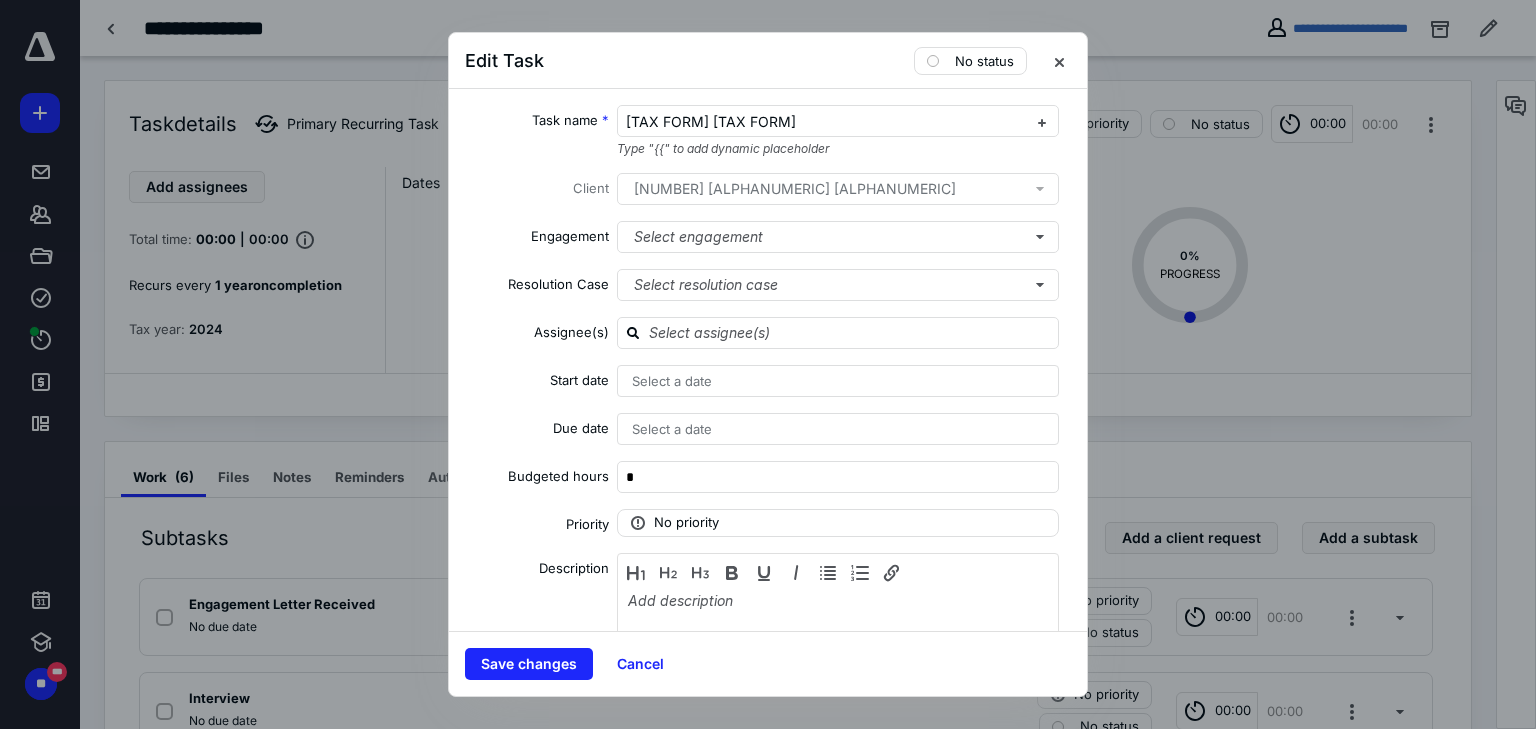 type 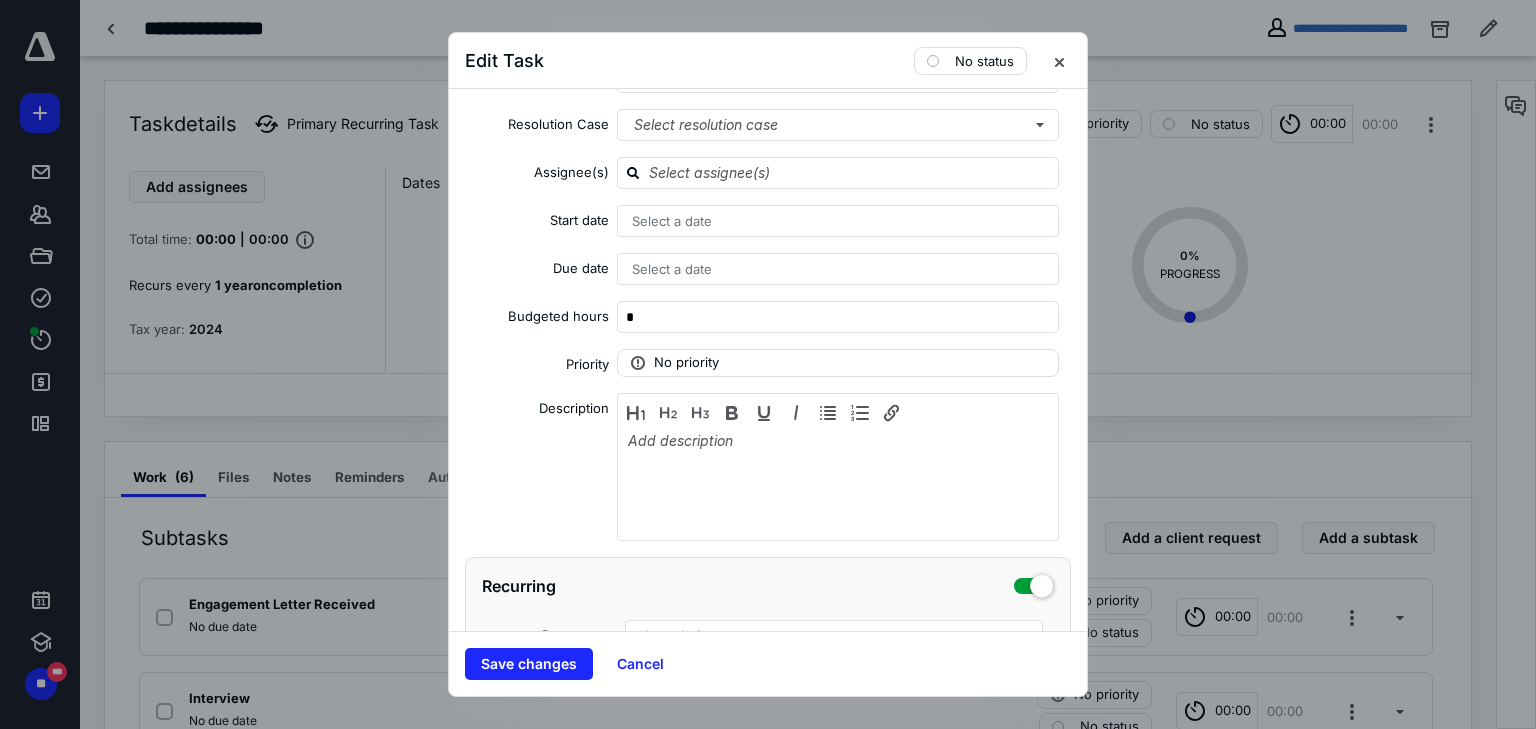 scroll, scrollTop: 0, scrollLeft: 0, axis: both 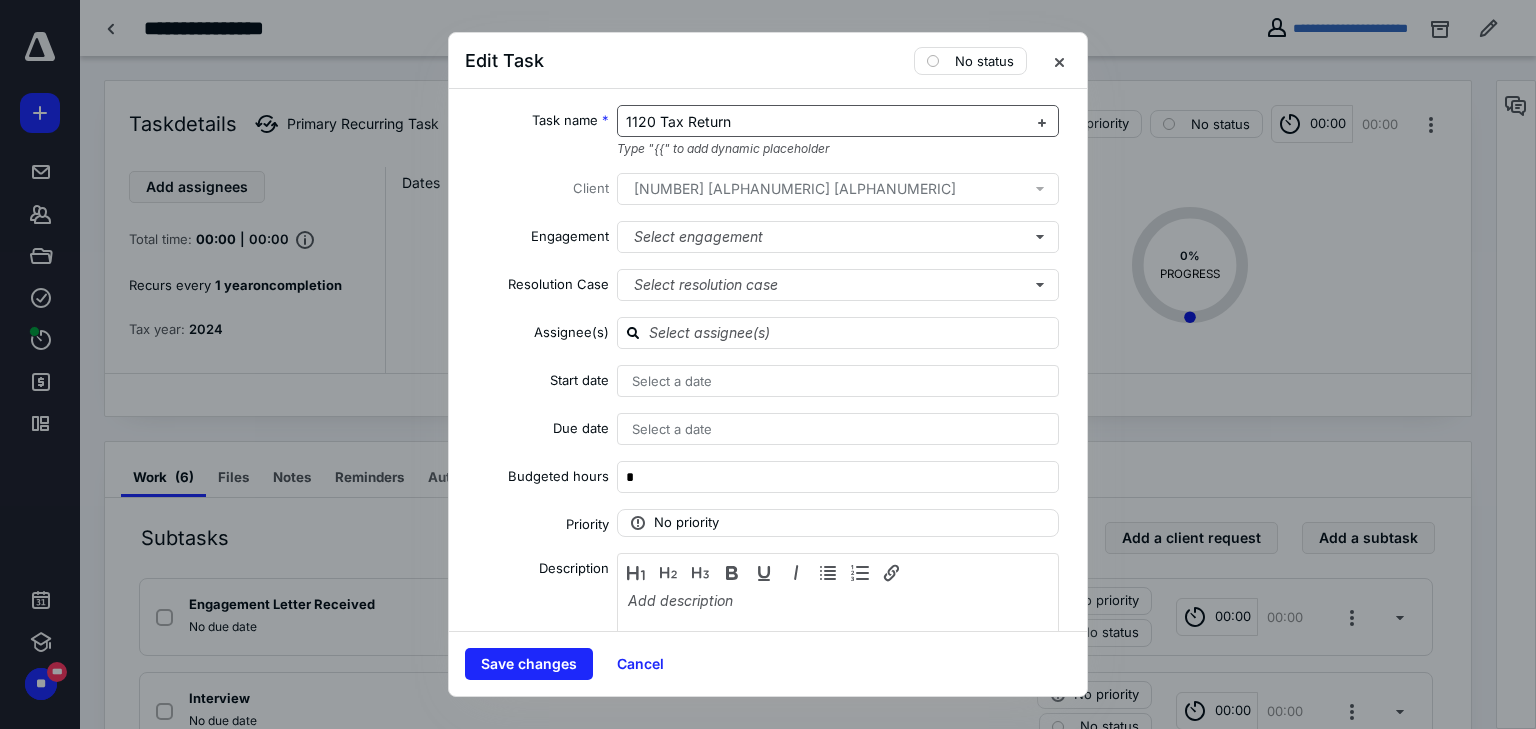 click on "1120 Tax Return" at bounding box center [826, 122] 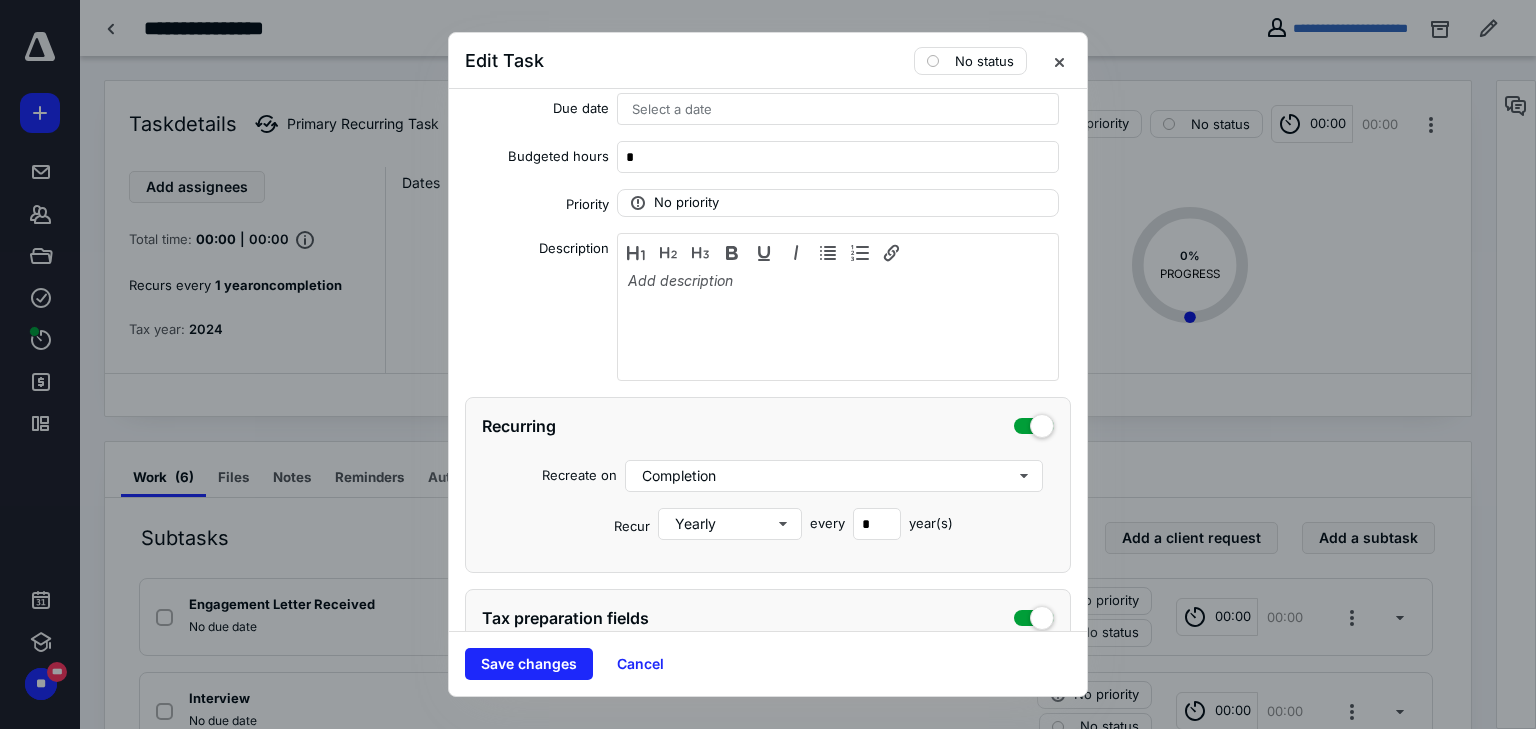 scroll, scrollTop: 487, scrollLeft: 0, axis: vertical 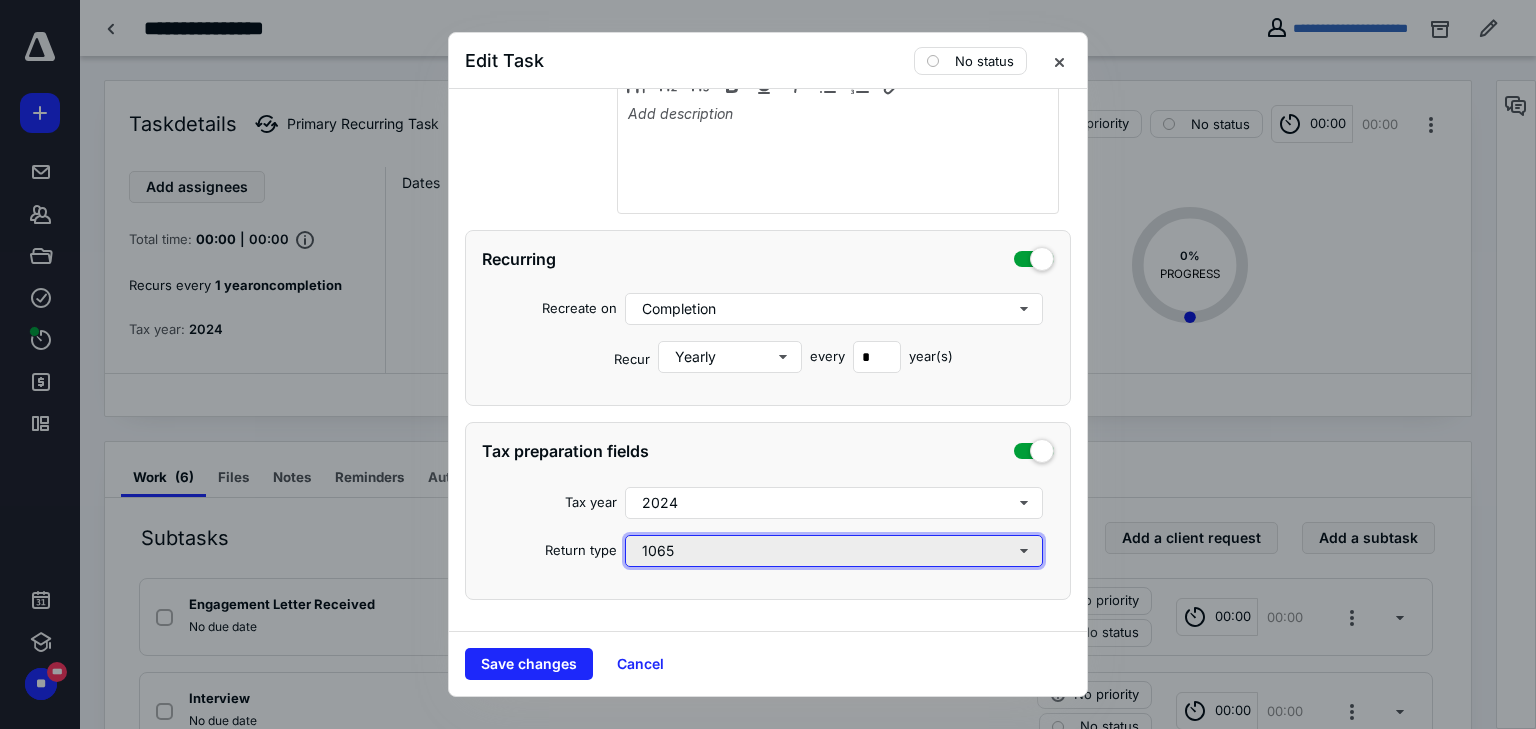 click on "1065" at bounding box center (834, 551) 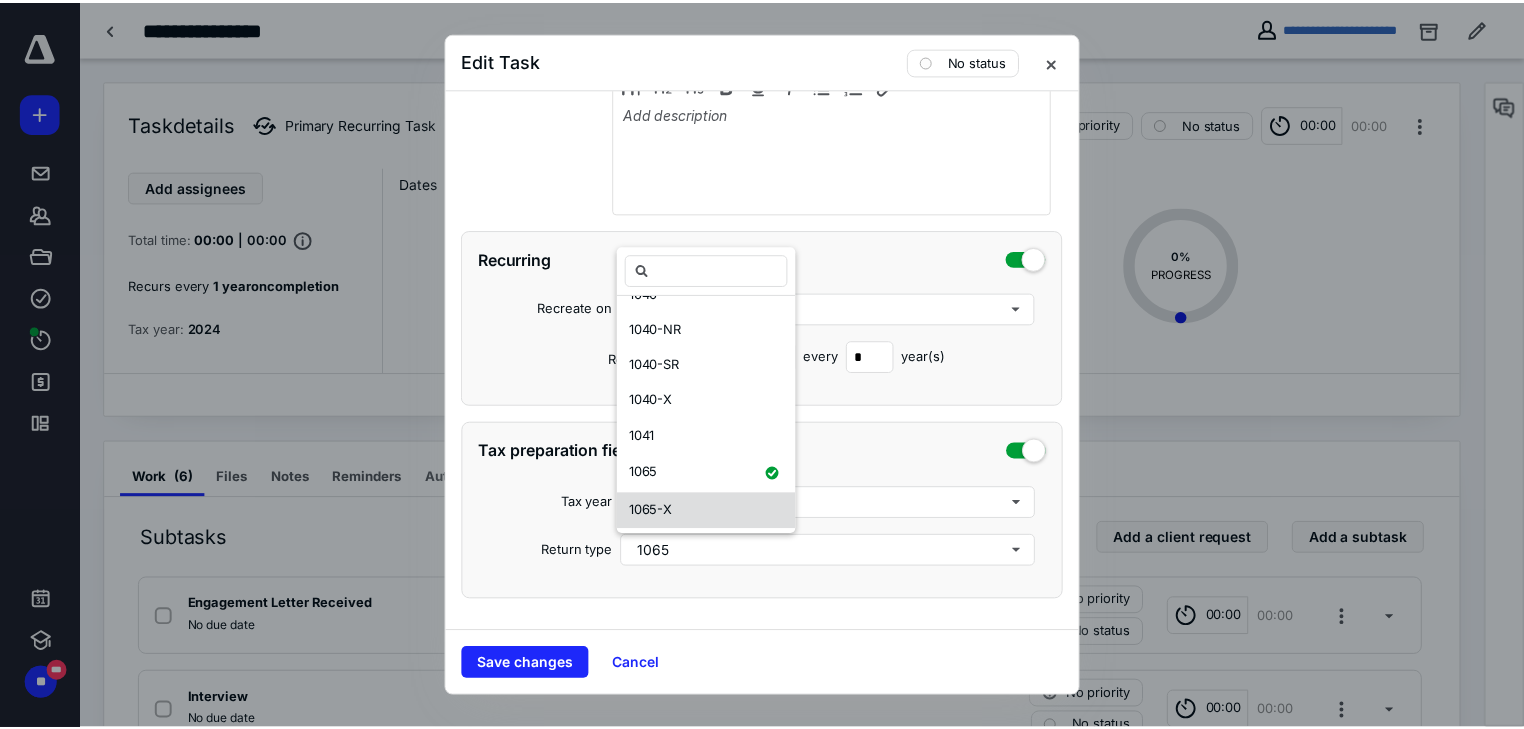 scroll, scrollTop: 400, scrollLeft: 0, axis: vertical 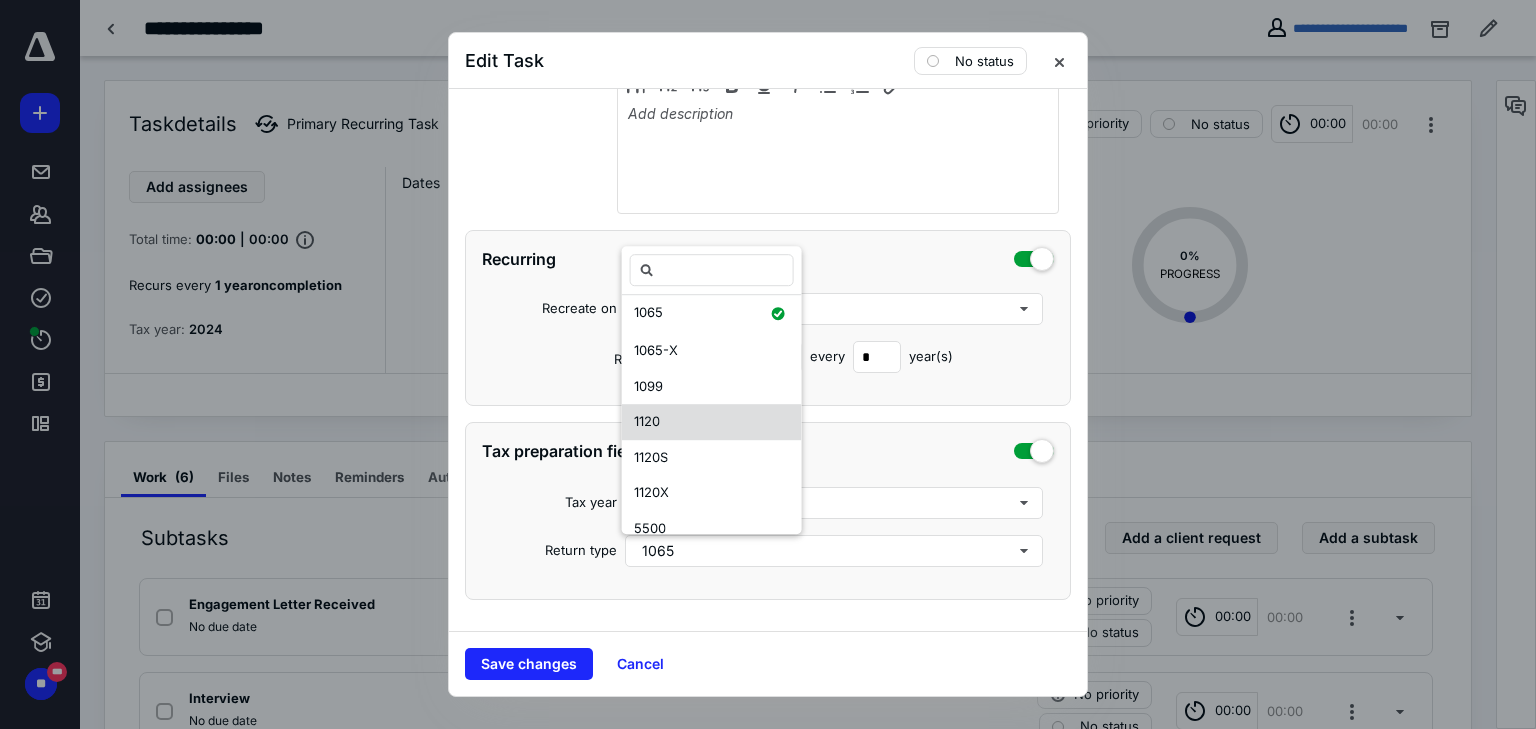 click on "1120" at bounding box center (712, 422) 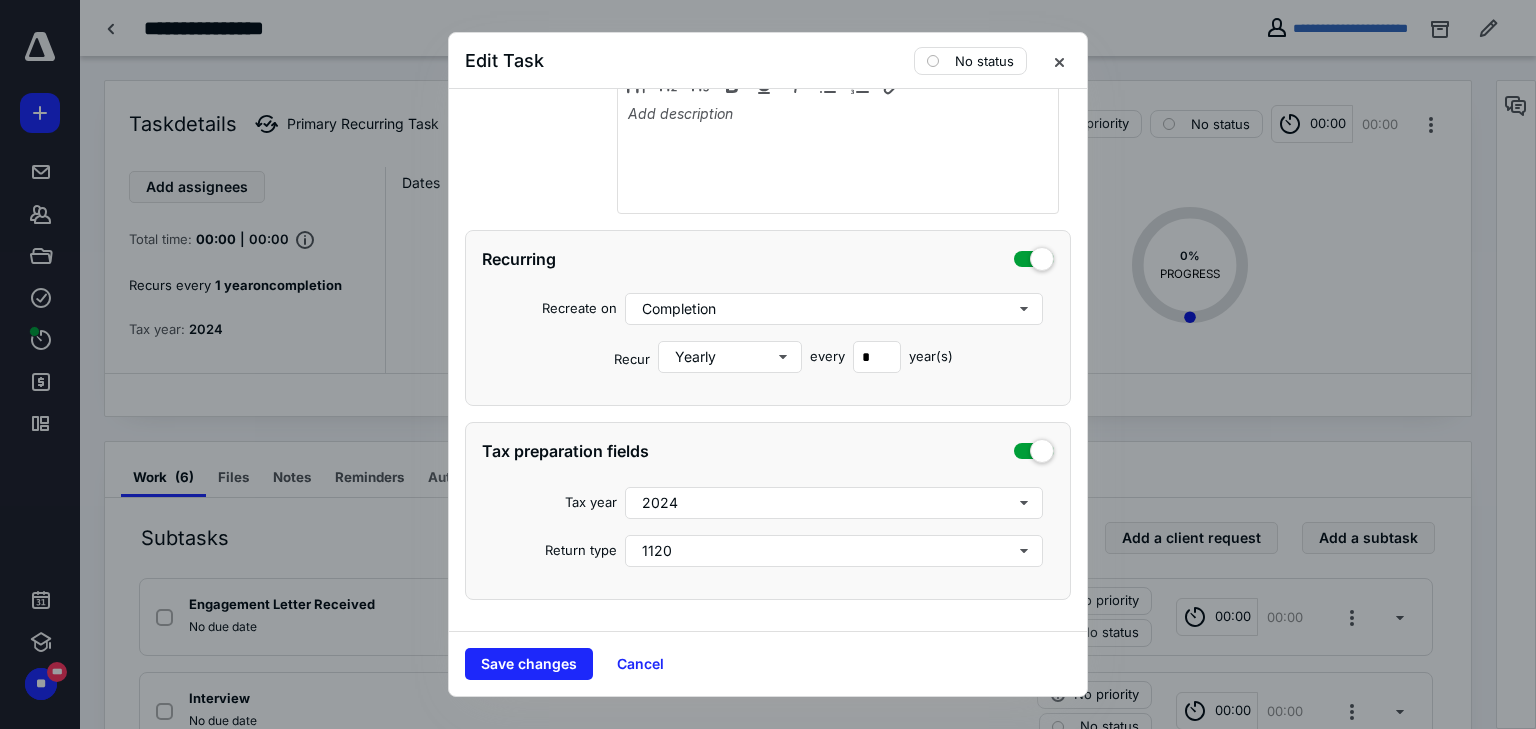 drag, startPoint x: 531, startPoint y: 659, endPoint x: 573, endPoint y: 612, distance: 63.03174 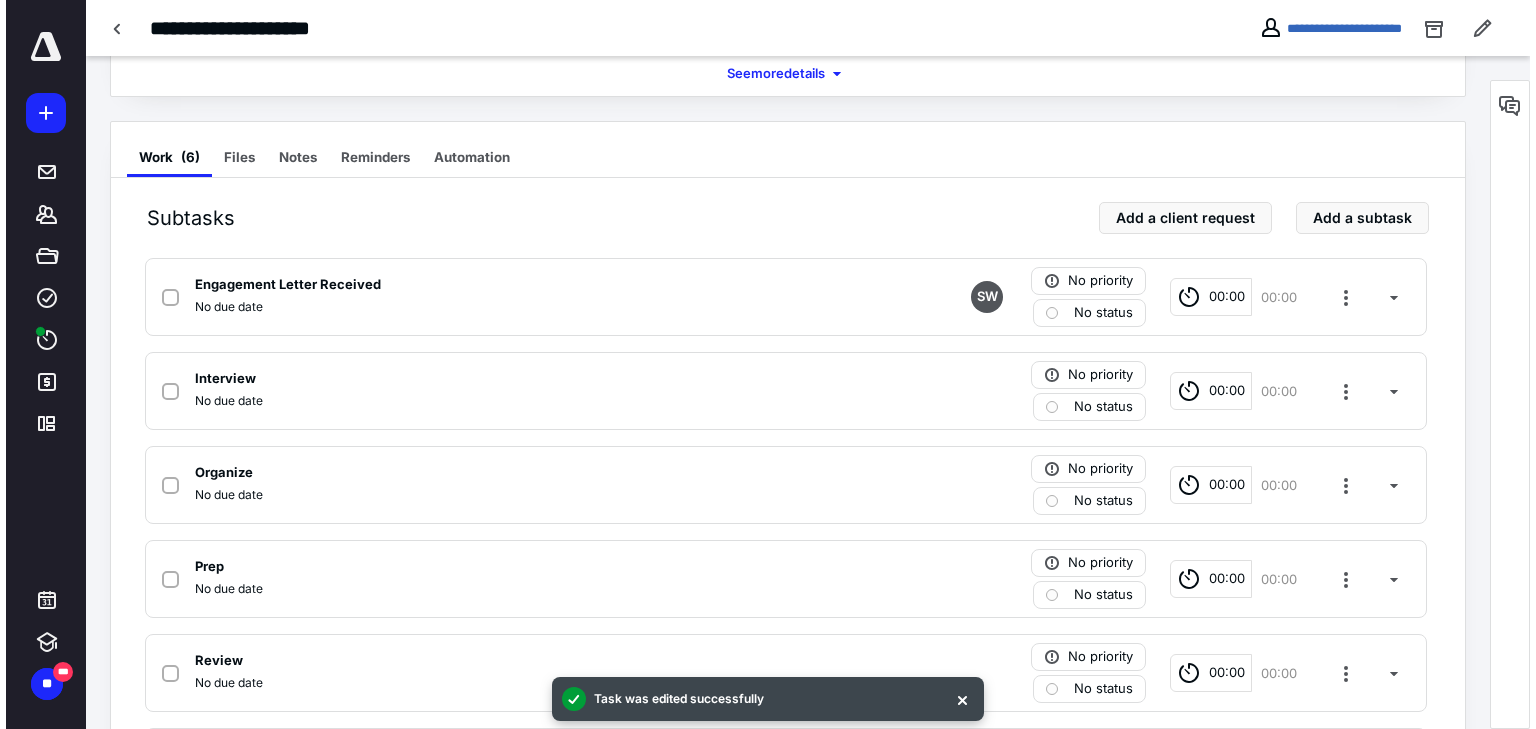 scroll, scrollTop: 0, scrollLeft: 0, axis: both 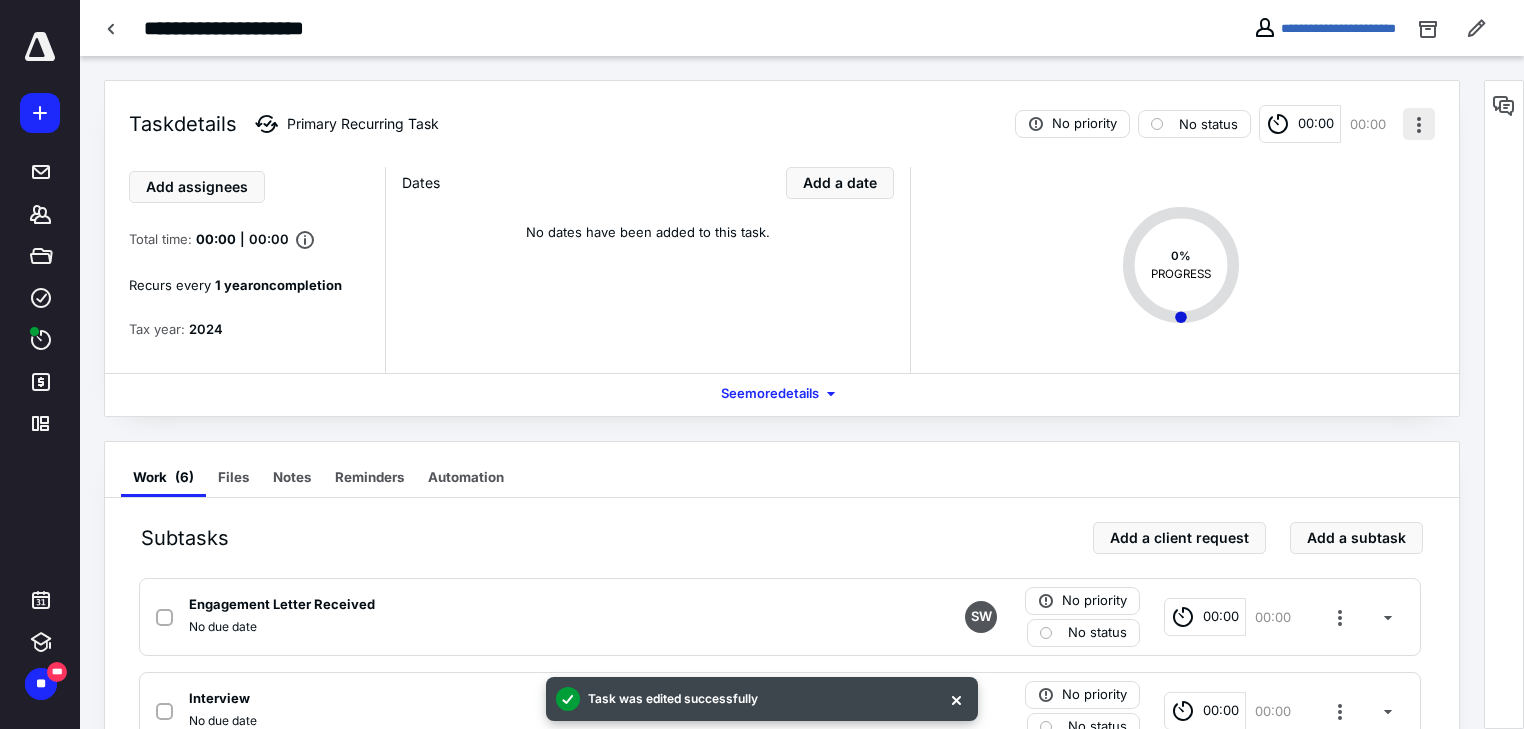 click at bounding box center (1419, 124) 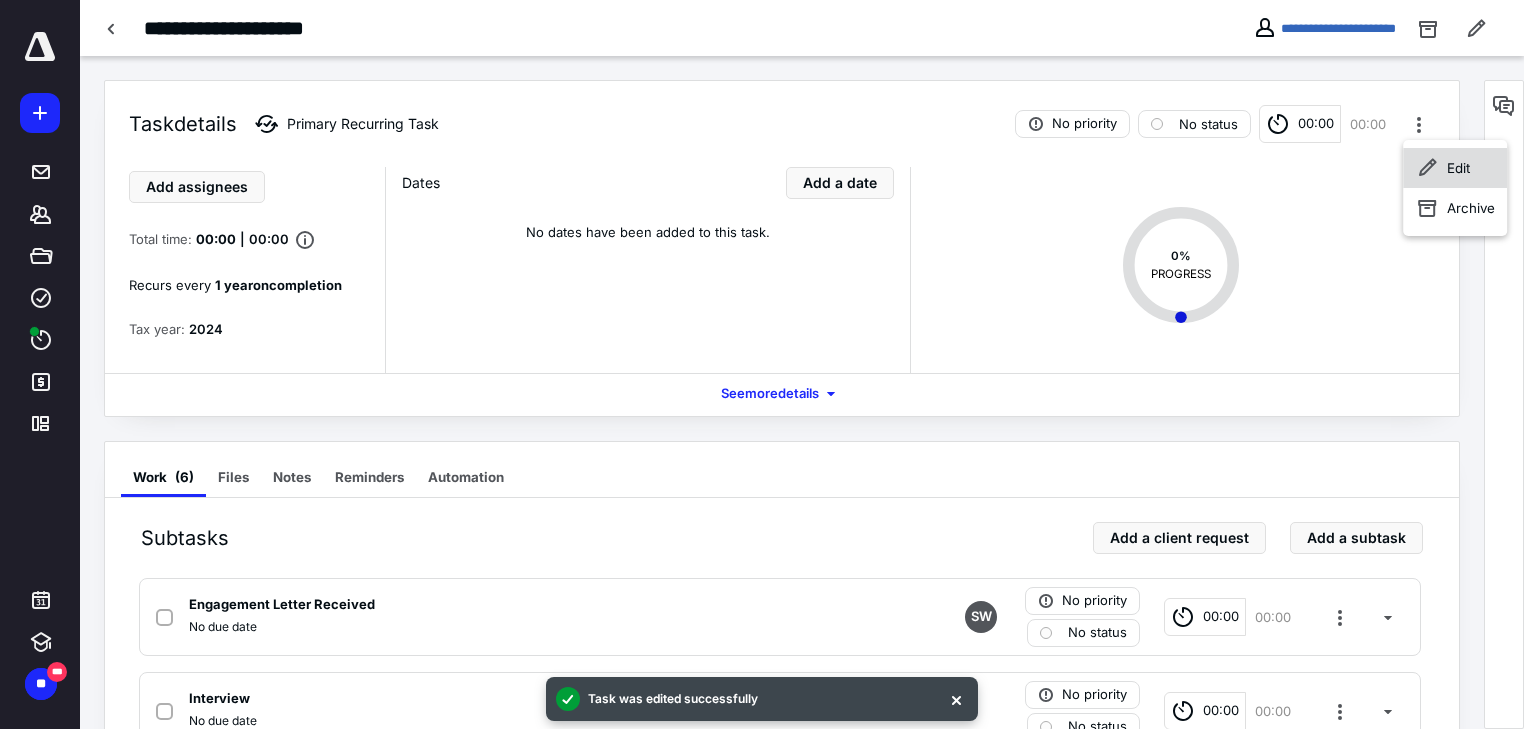 click 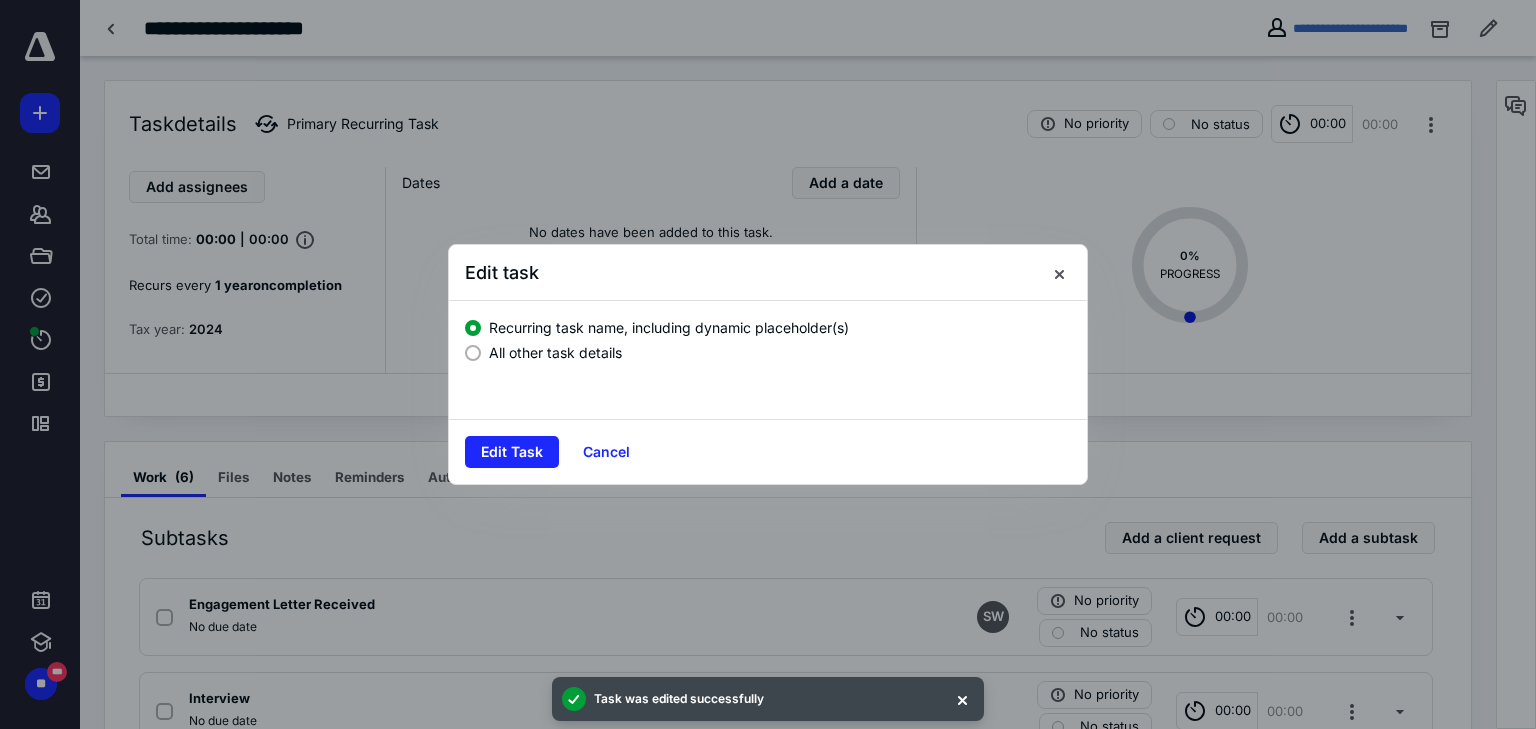 click on "All other task details" at bounding box center (768, 350) 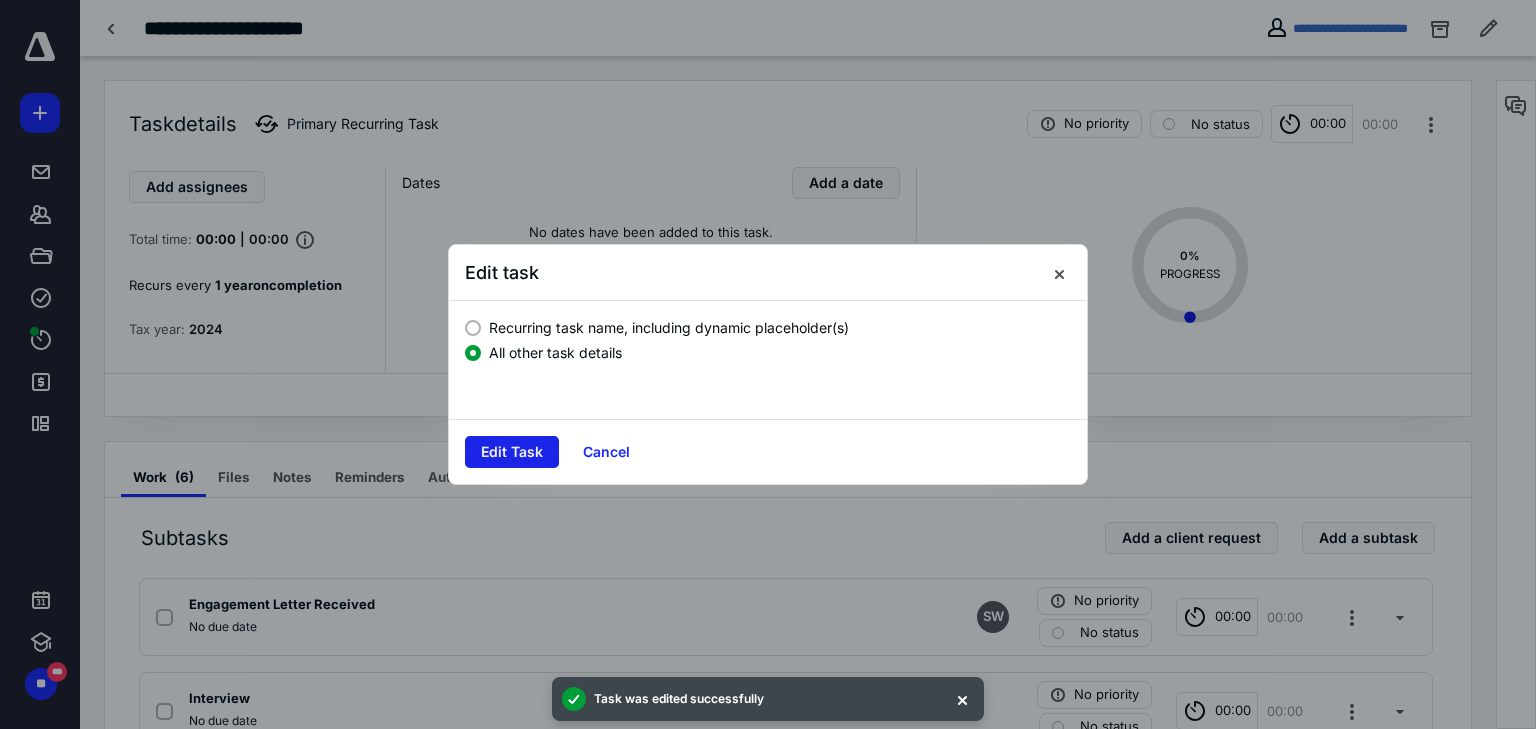 click on "Edit Task" at bounding box center [512, 452] 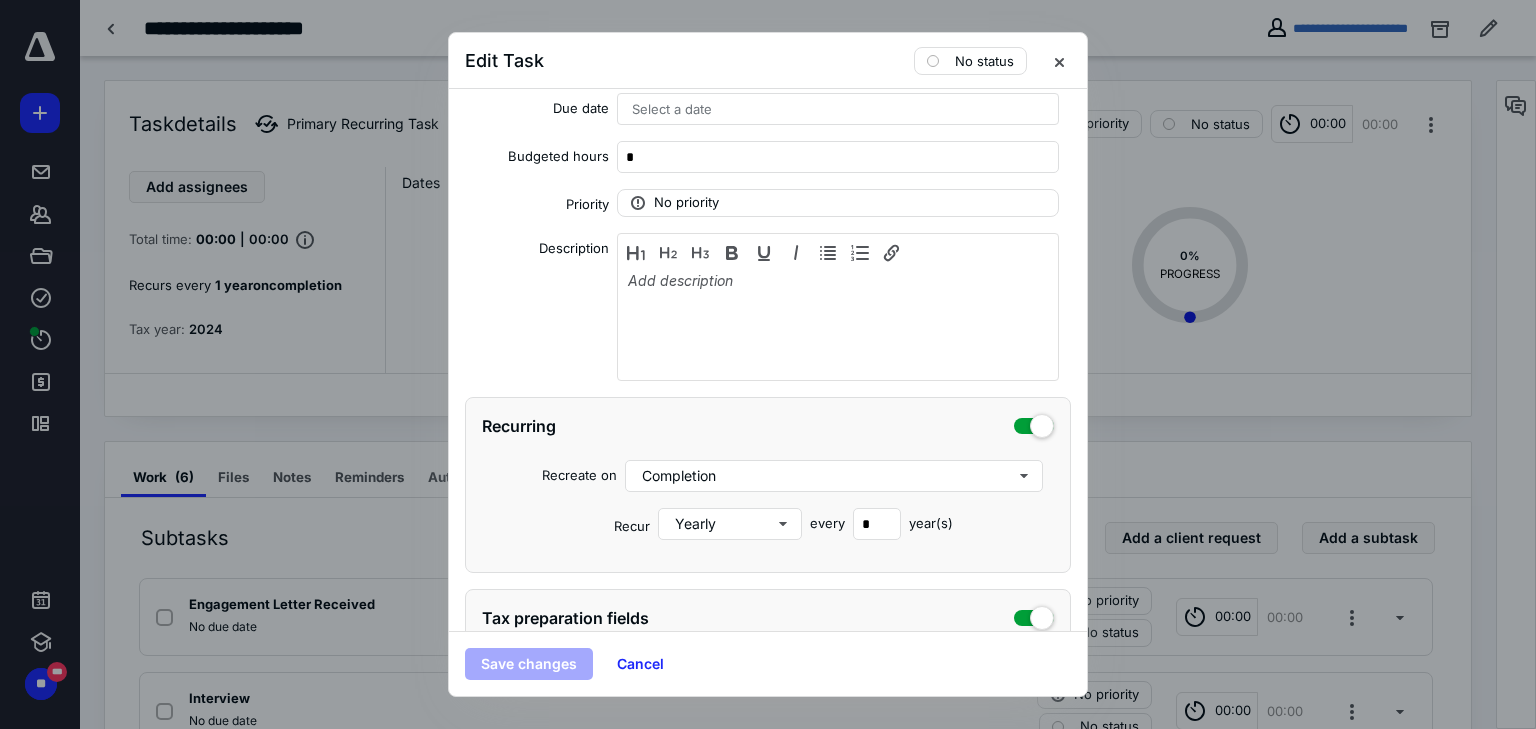 scroll, scrollTop: 480, scrollLeft: 0, axis: vertical 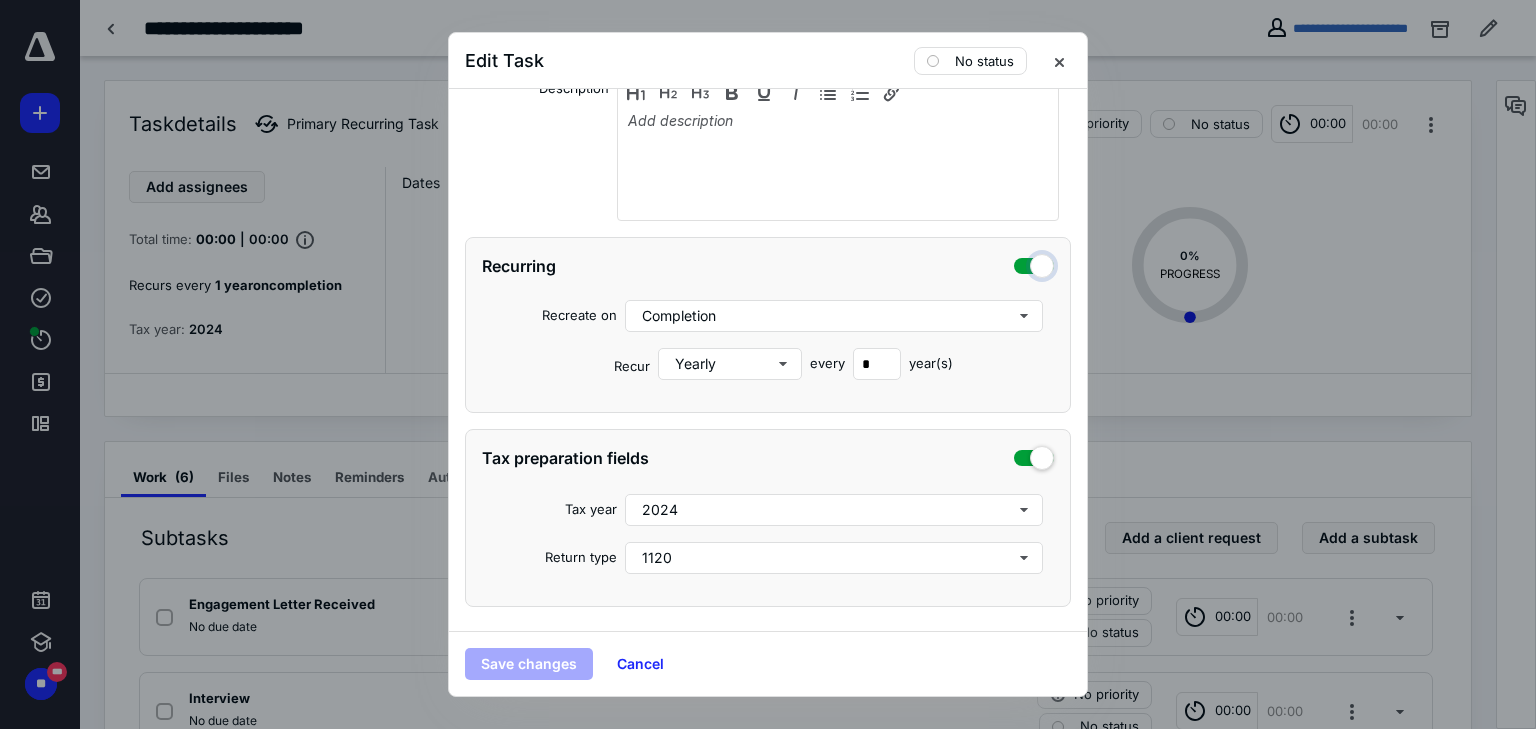 click at bounding box center [1034, 263] 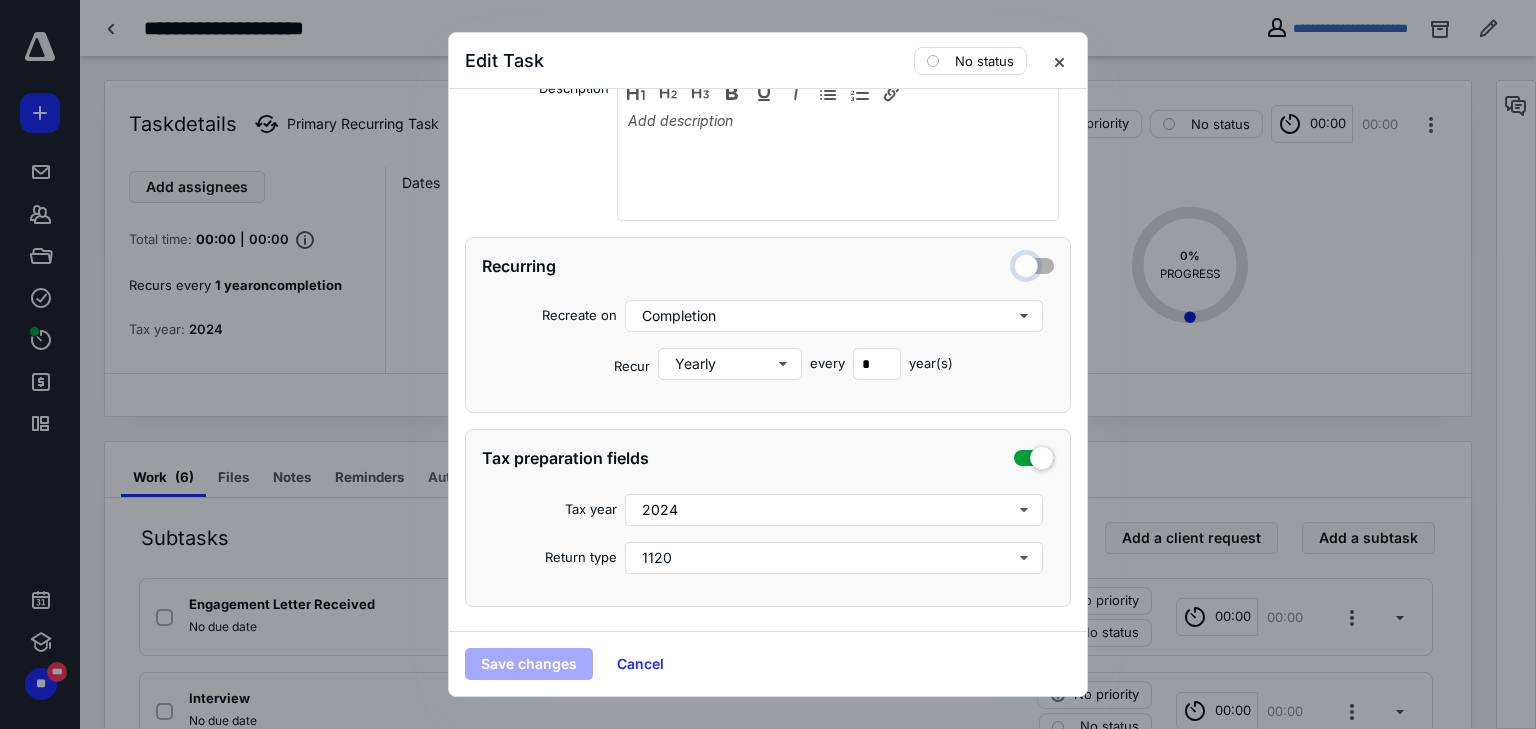 checkbox on "false" 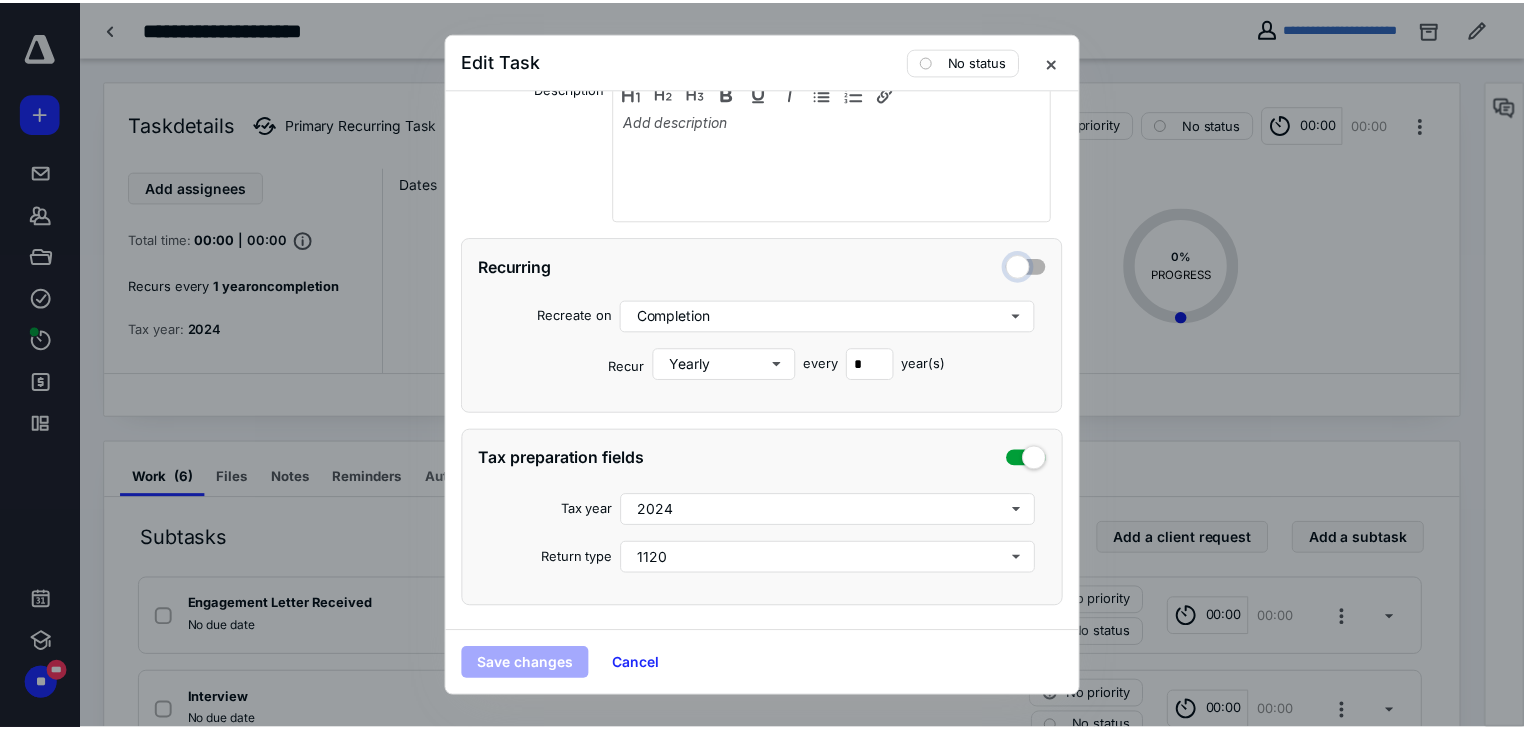 scroll, scrollTop: 375, scrollLeft: 0, axis: vertical 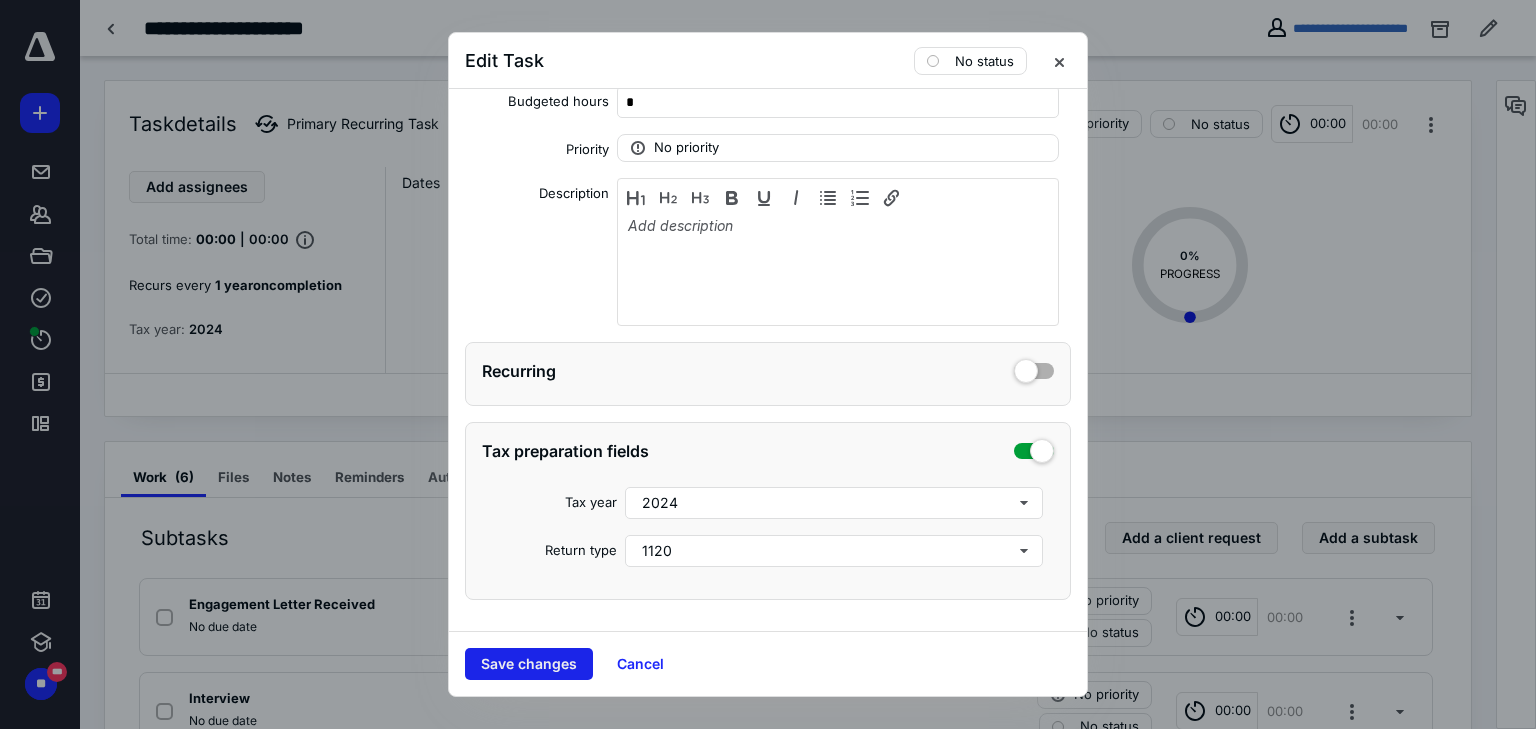 click on "Save changes" at bounding box center (529, 664) 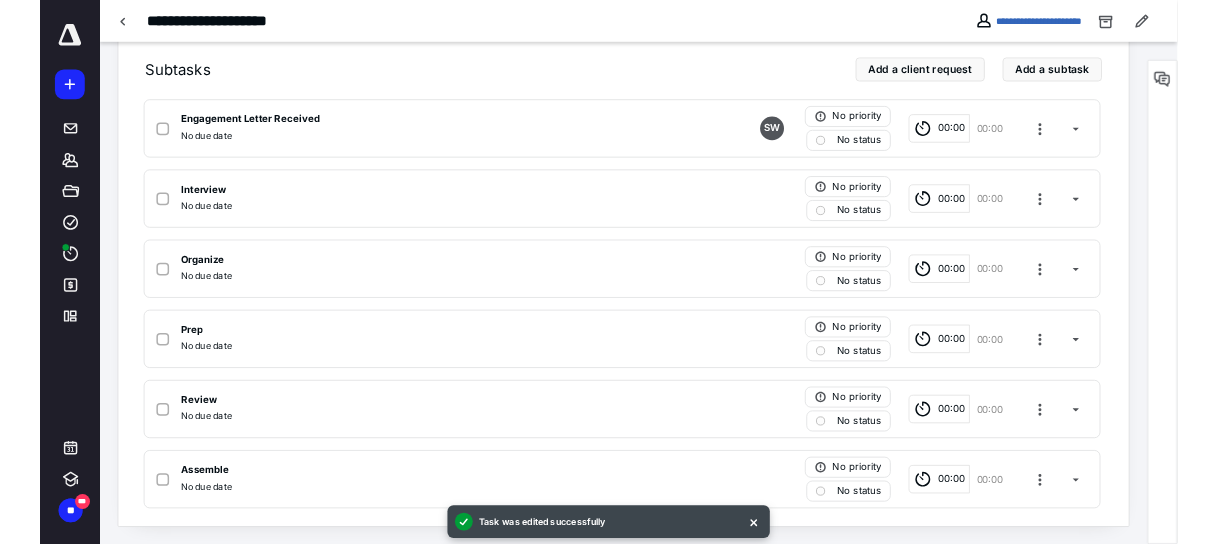 scroll, scrollTop: 0, scrollLeft: 0, axis: both 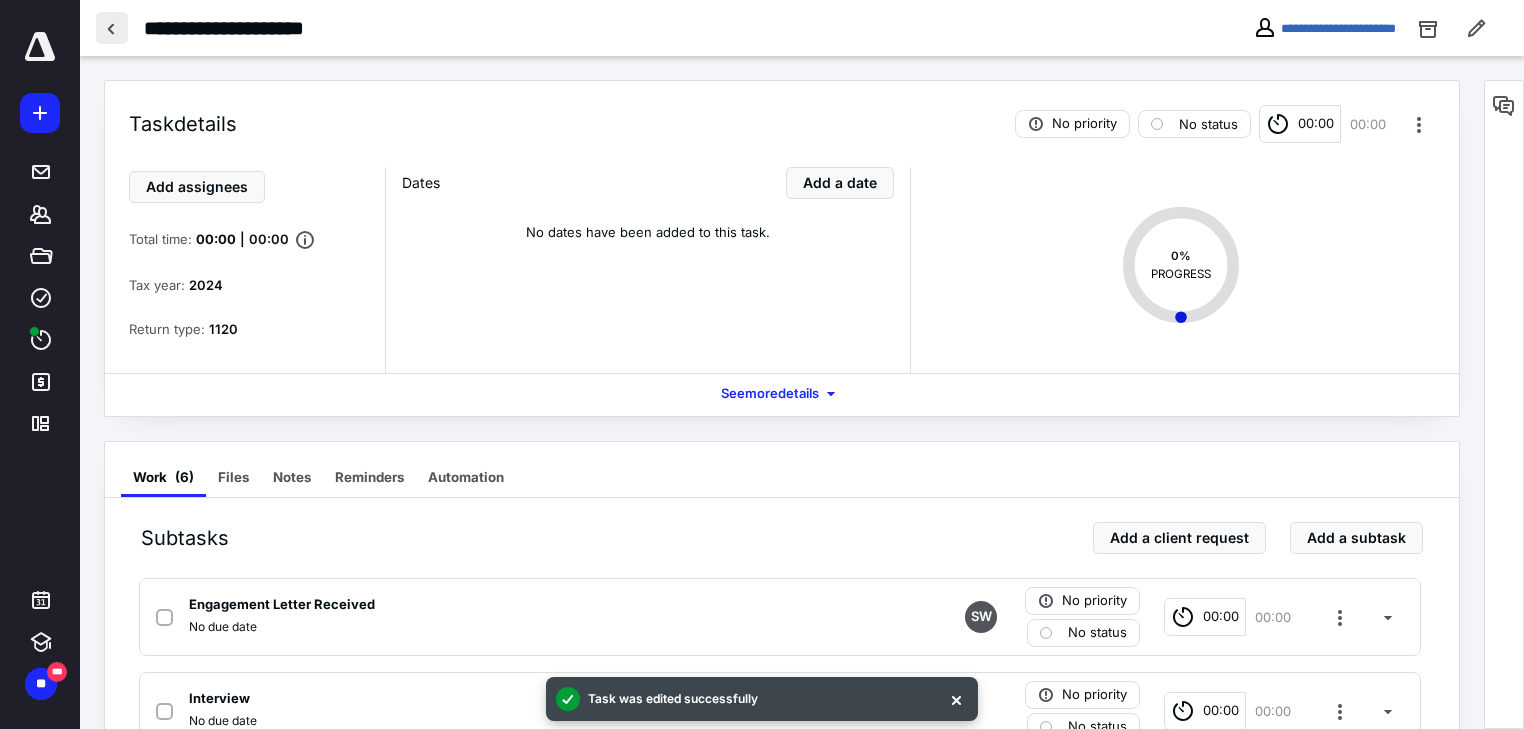click at bounding box center (112, 28) 